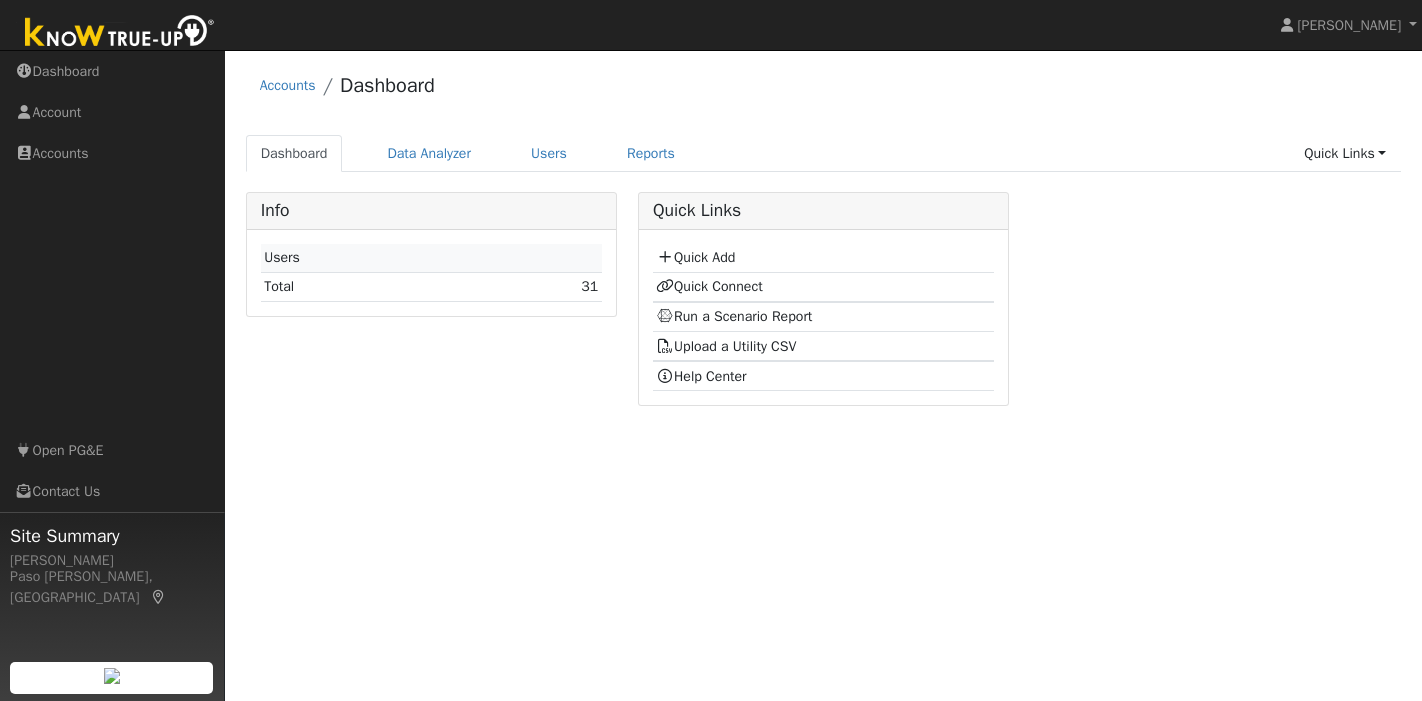 scroll, scrollTop: 0, scrollLeft: 0, axis: both 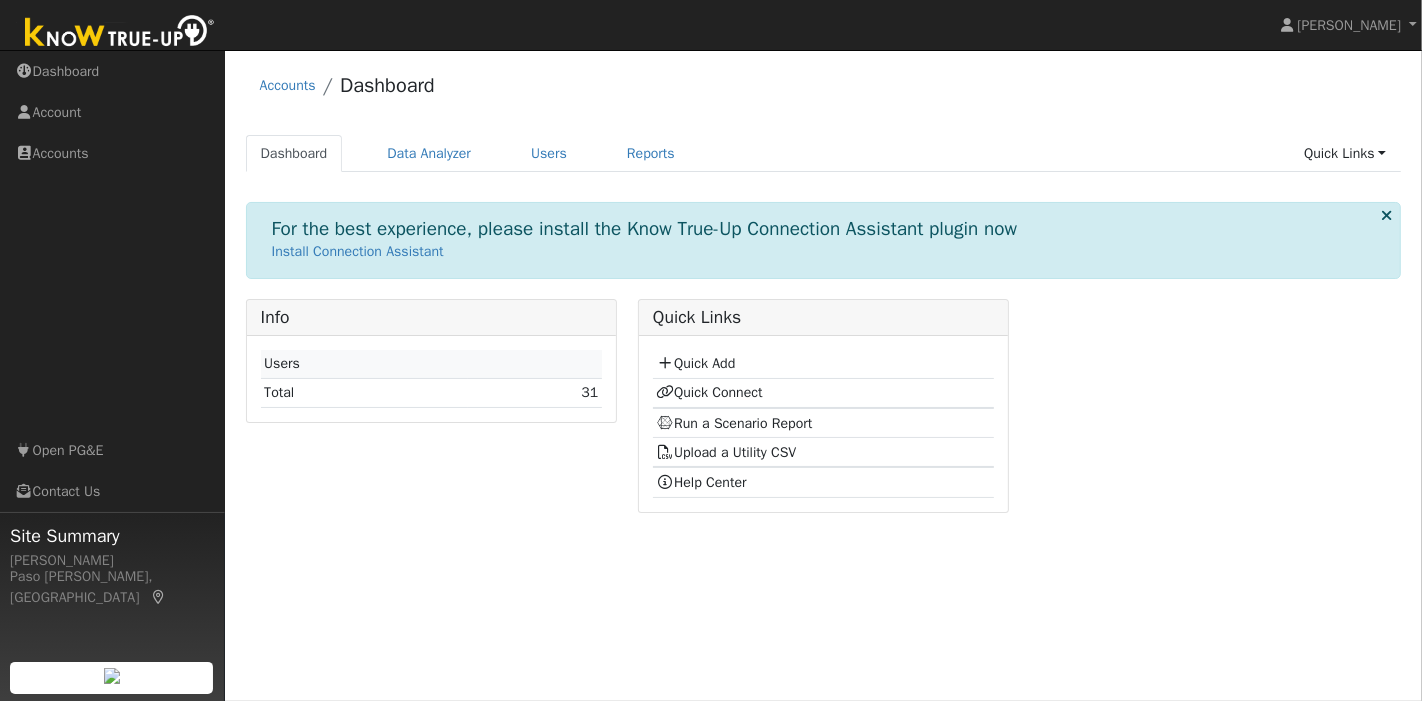 click on "Quick Add" at bounding box center (823, 364) 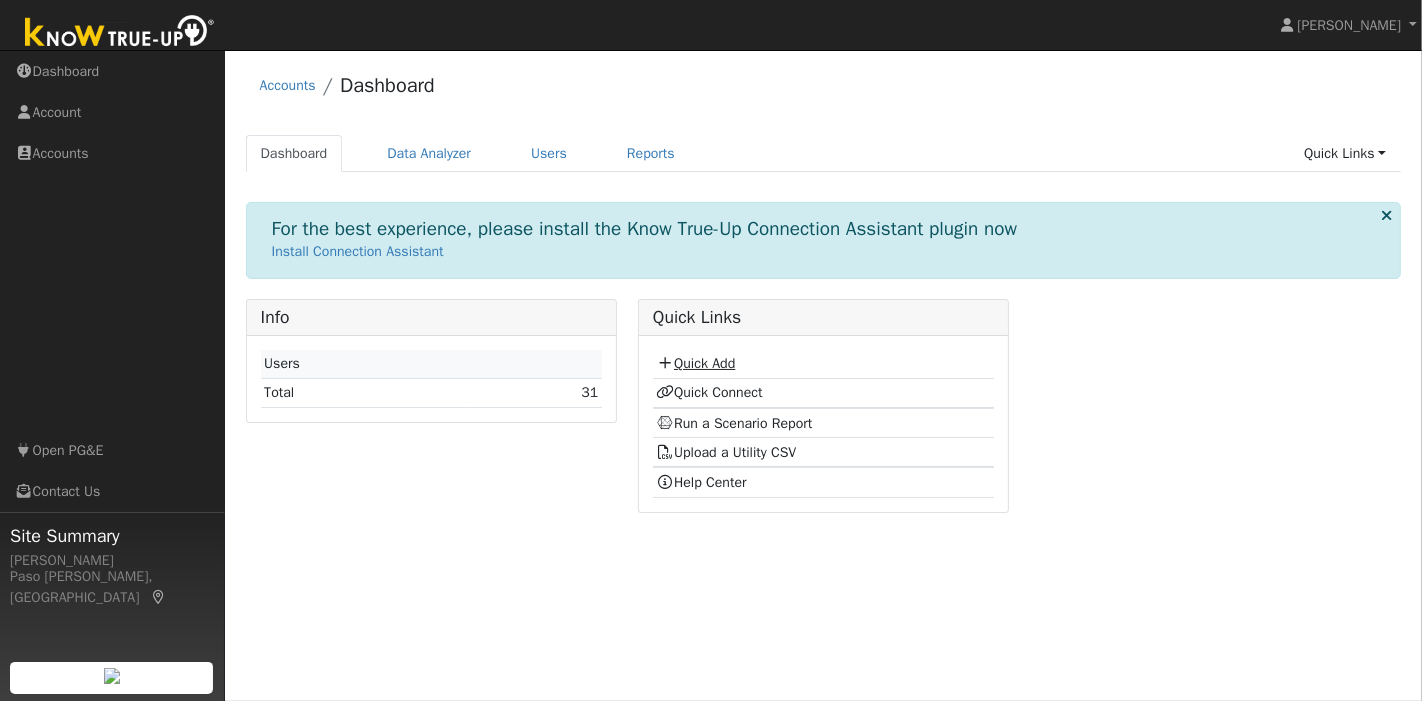 click on "Quick Add" at bounding box center [695, 363] 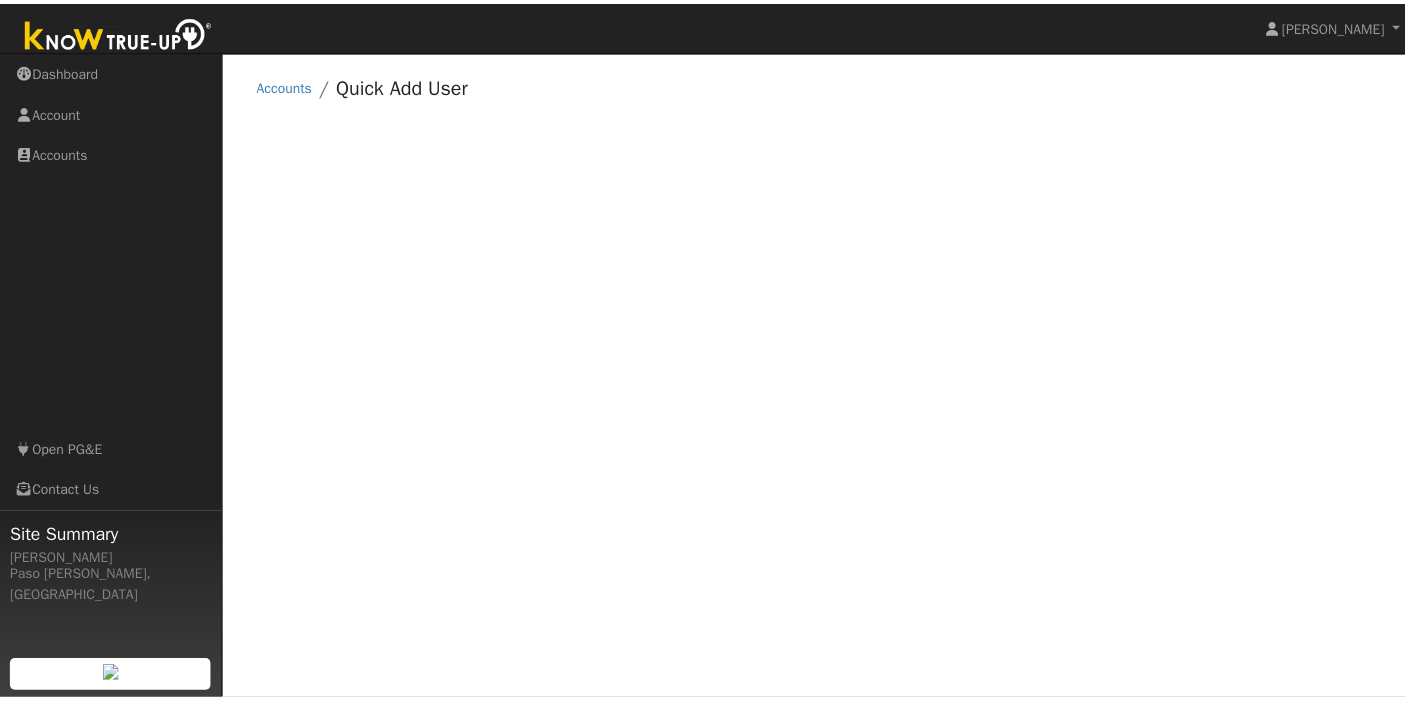 scroll, scrollTop: 0, scrollLeft: 0, axis: both 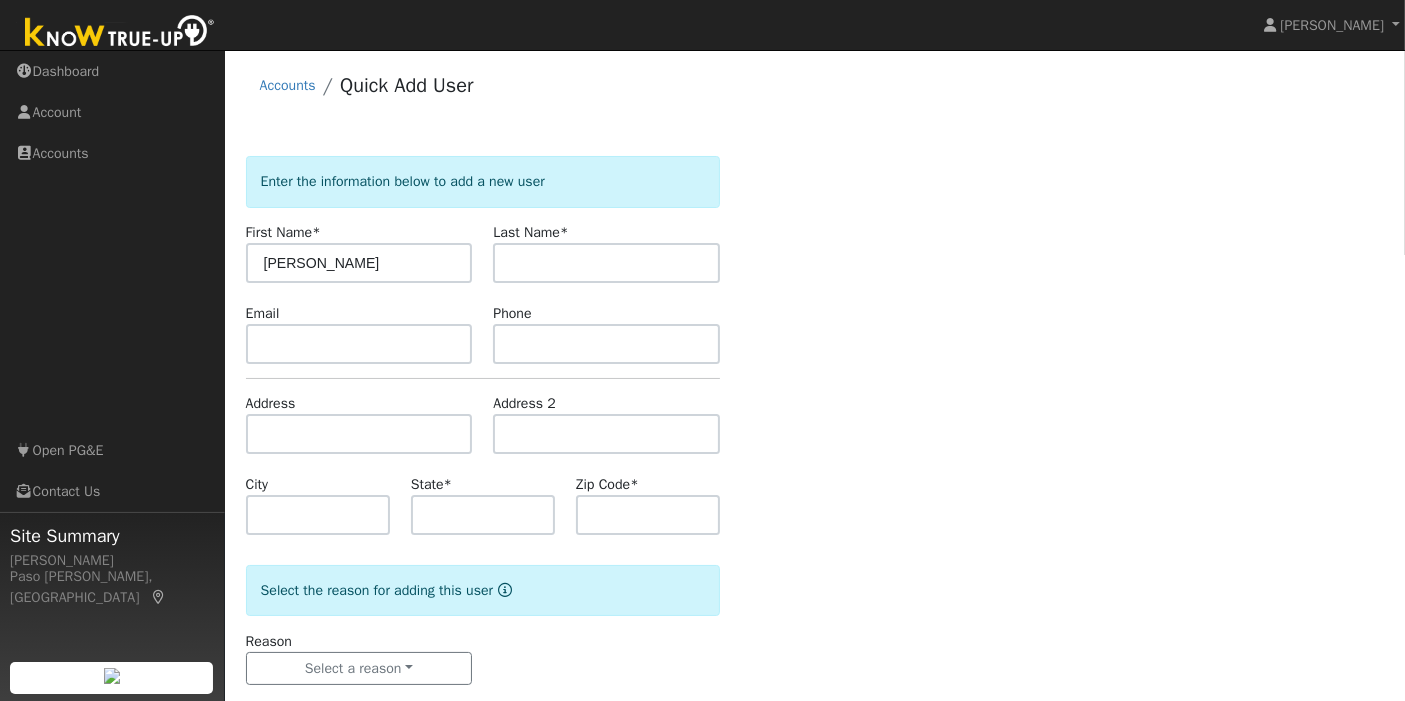 type on "[PERSON_NAME]" 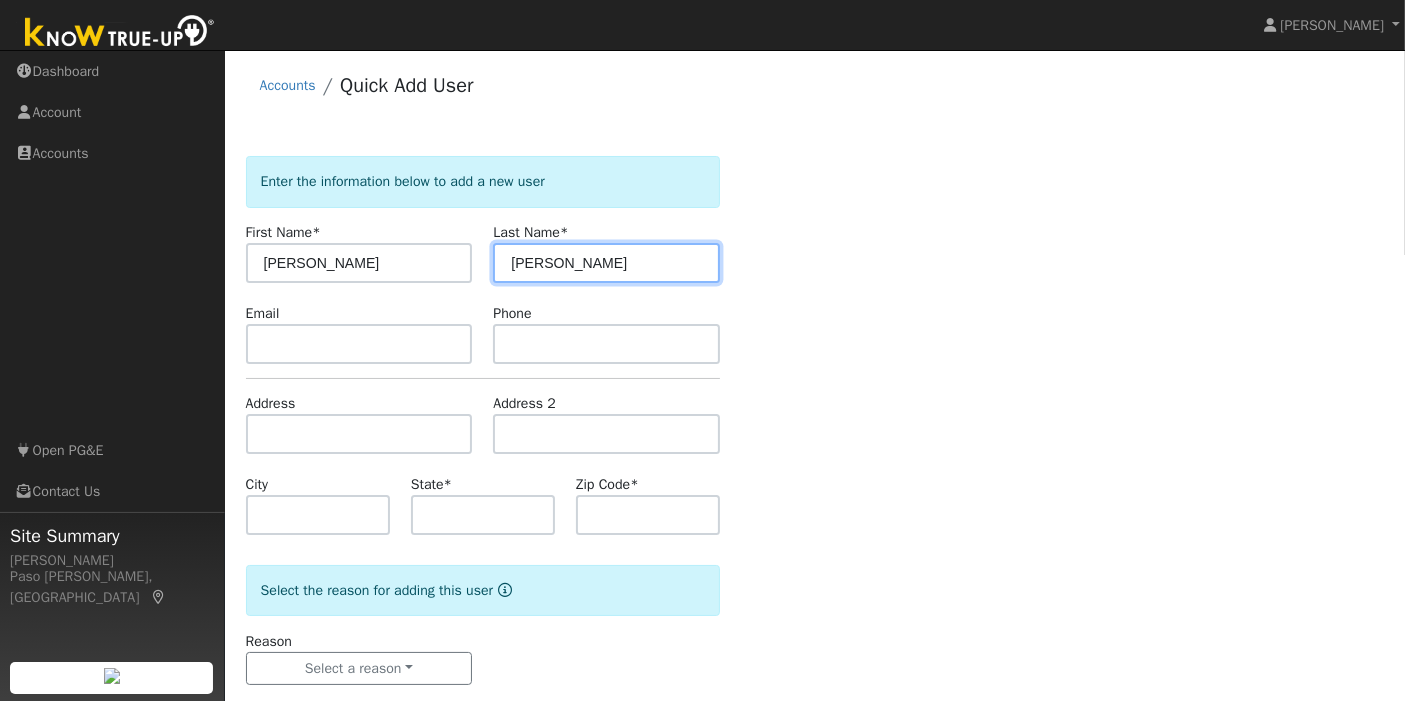 type on "[PERSON_NAME]" 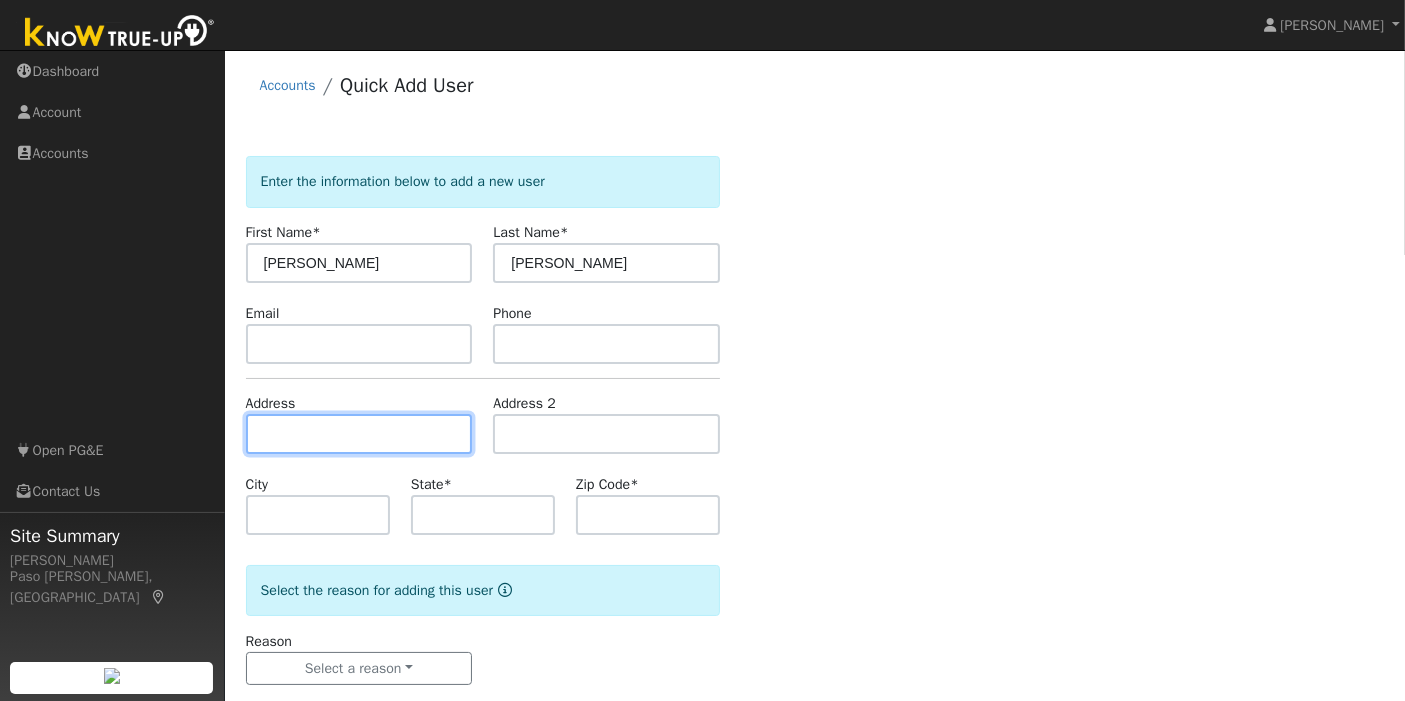 click at bounding box center (359, 434) 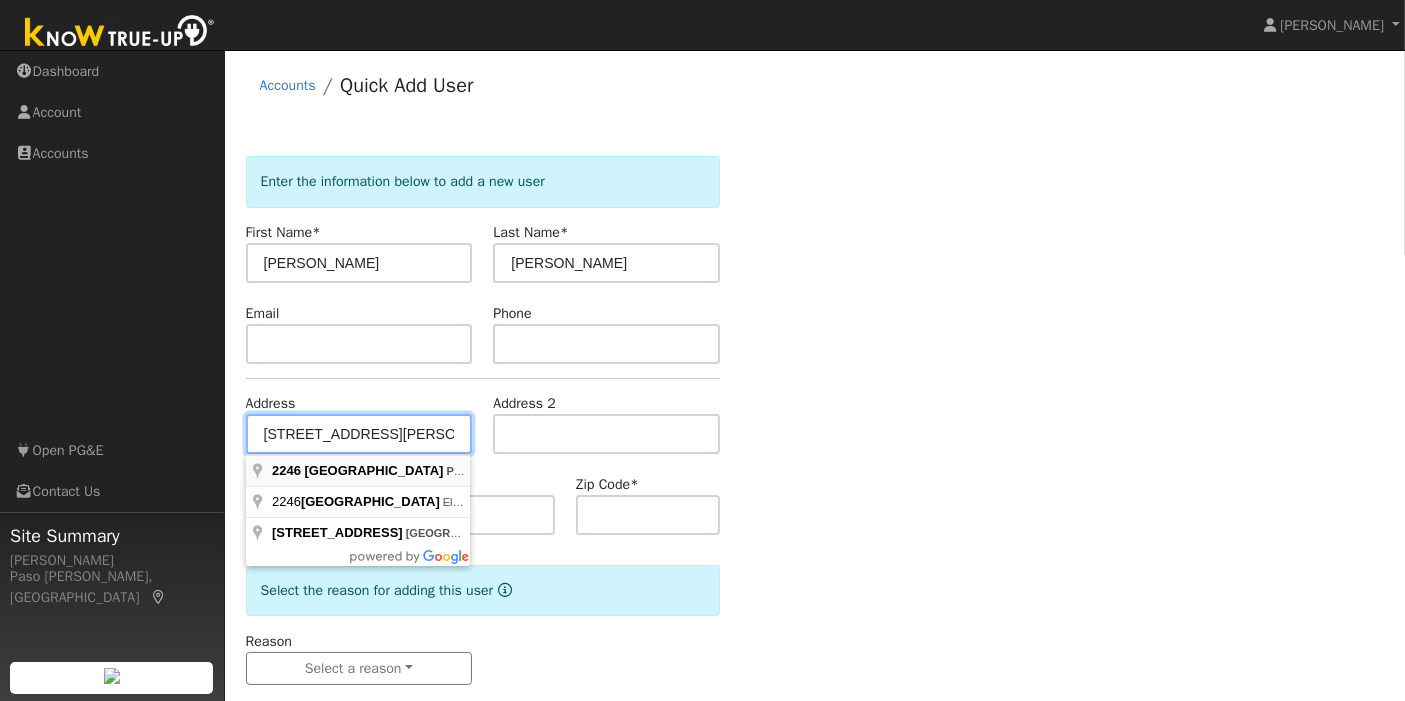 type on "[STREET_ADDRESS]" 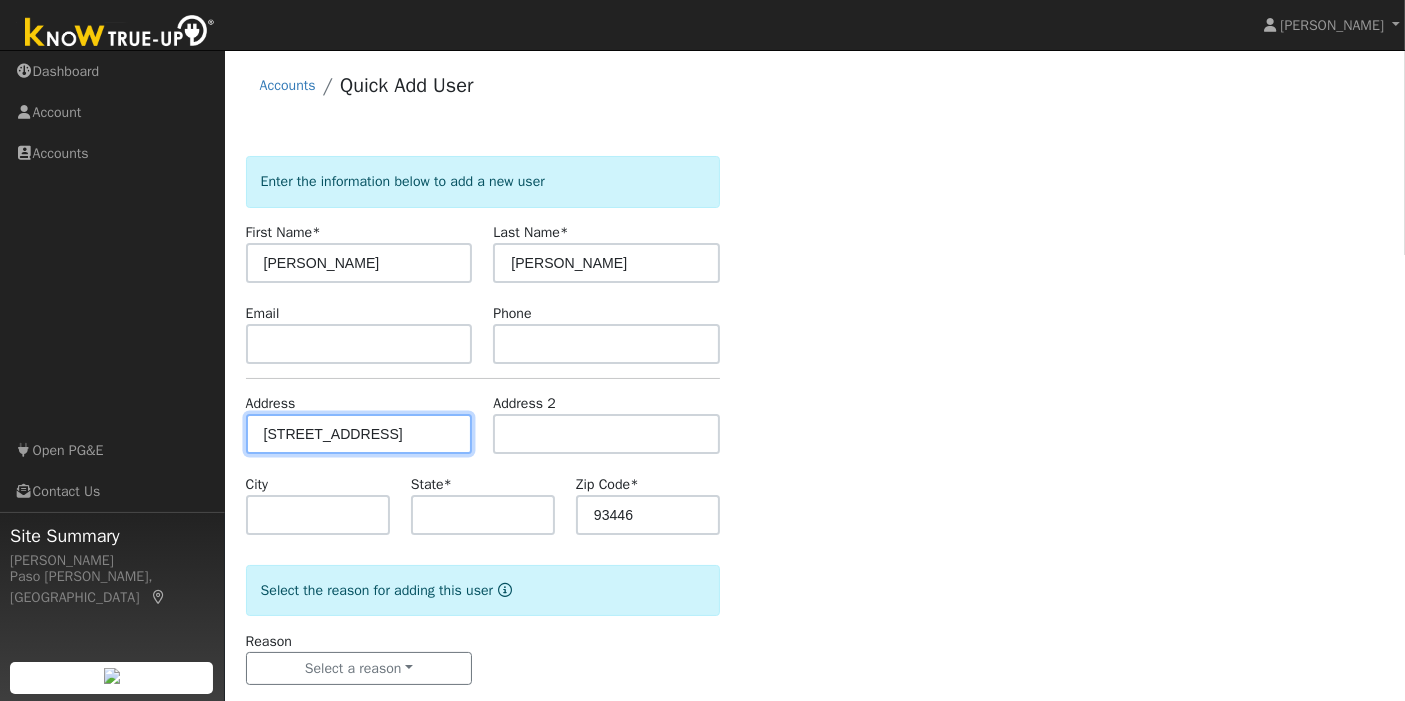 scroll, scrollTop: 0, scrollLeft: 0, axis: both 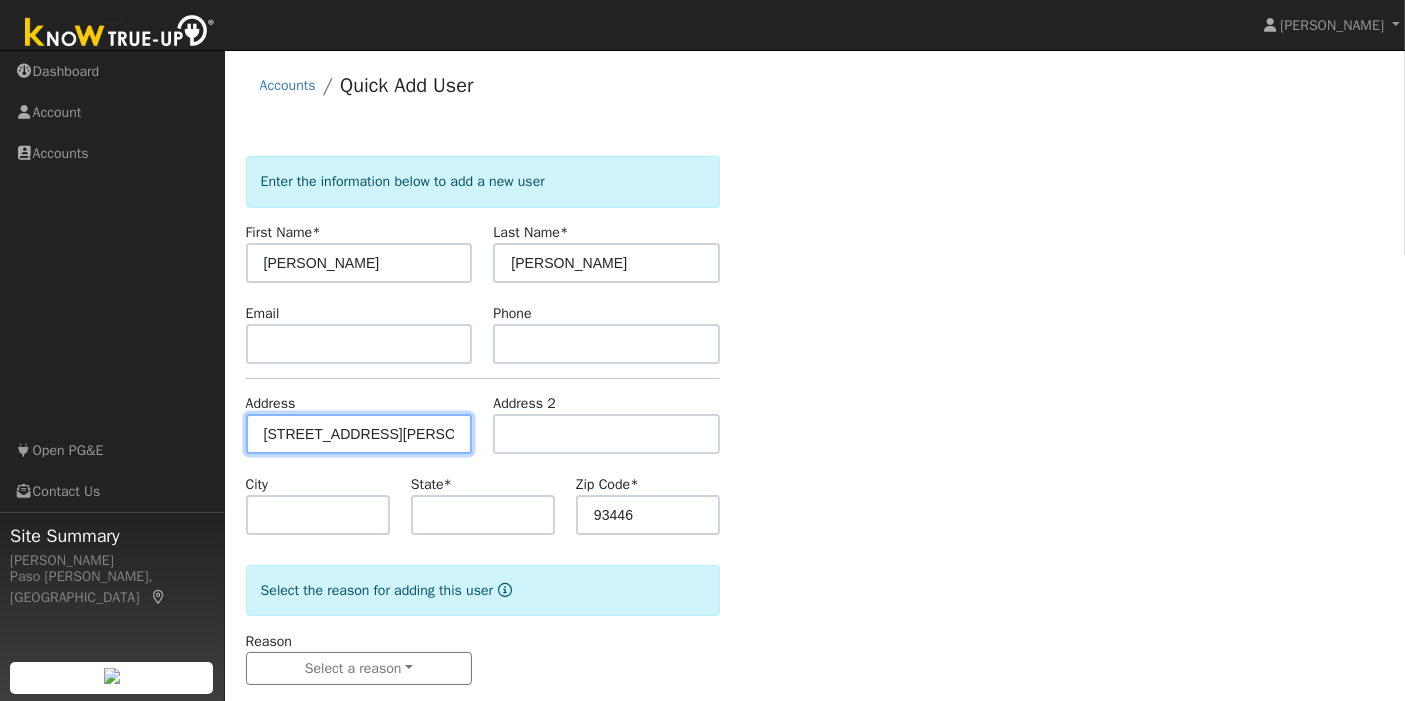 type on "2246 Villa Lane" 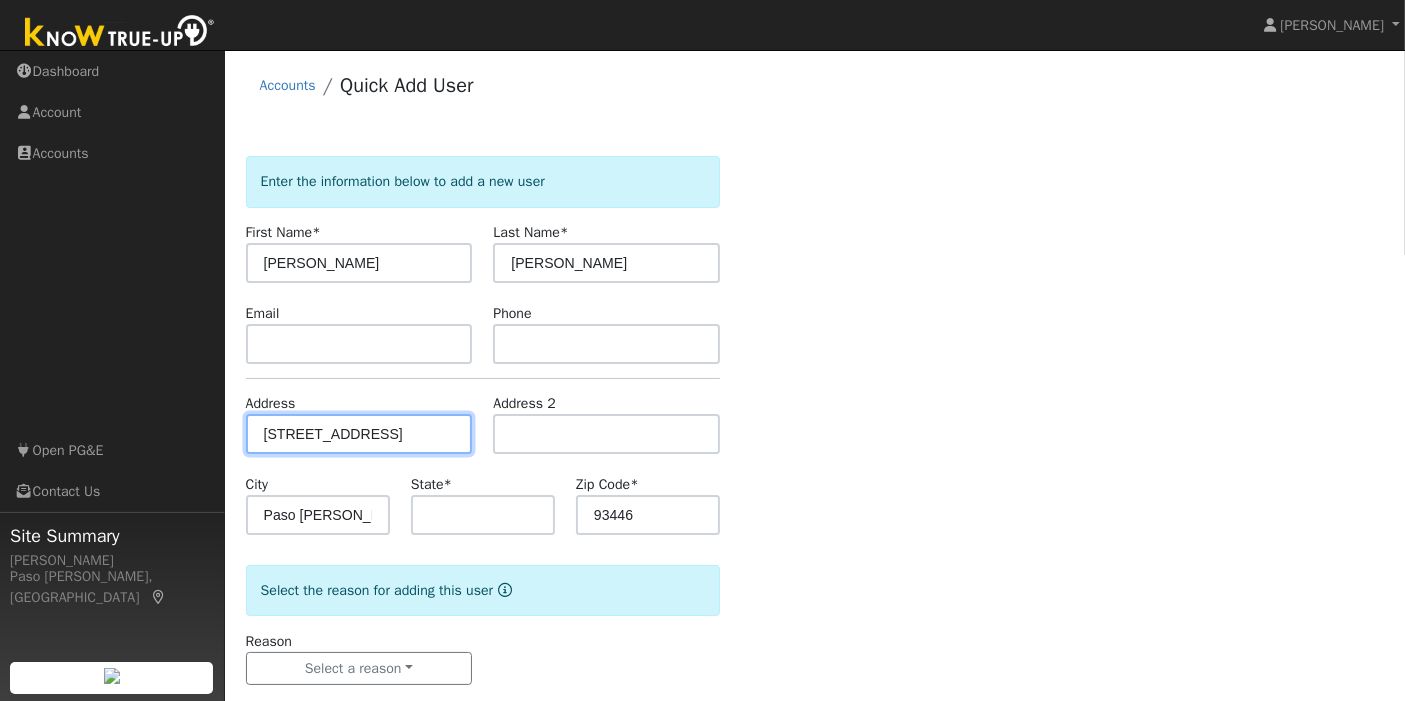 scroll, scrollTop: 0, scrollLeft: 0, axis: both 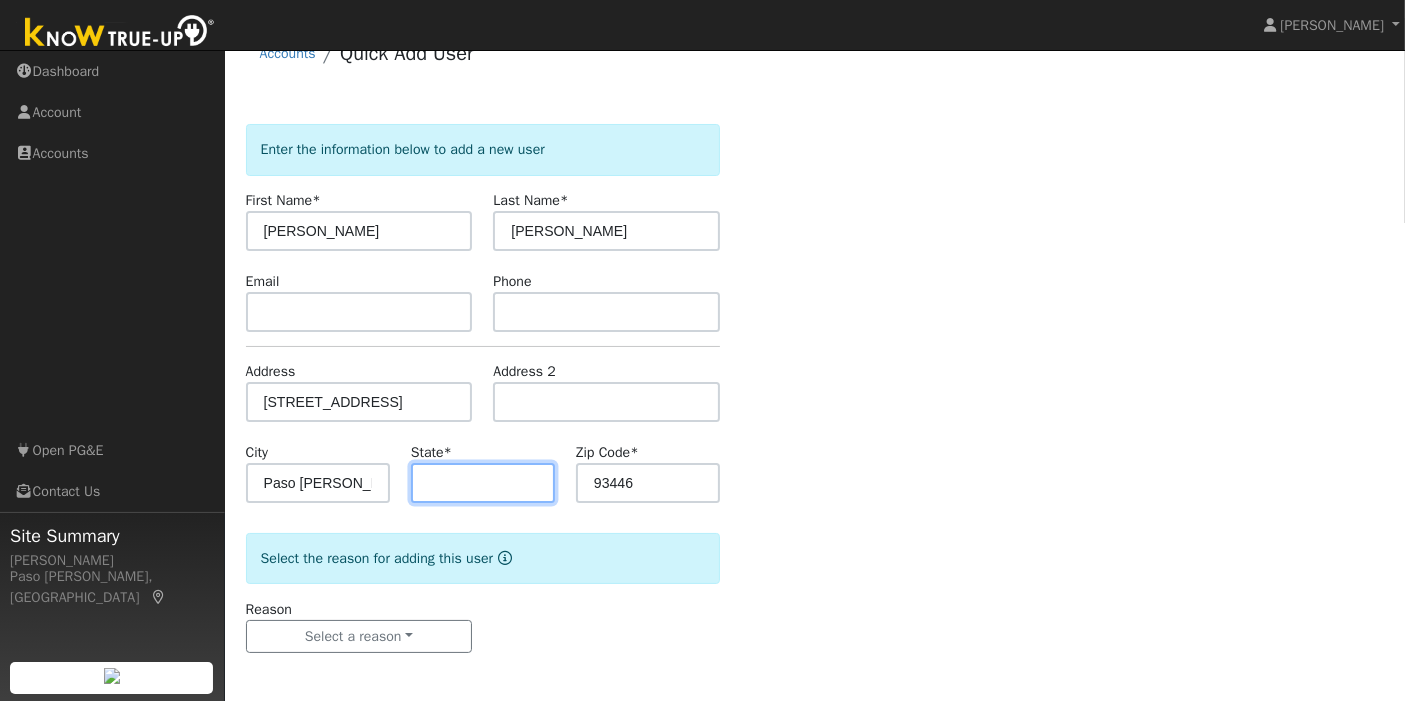 click at bounding box center [483, 483] 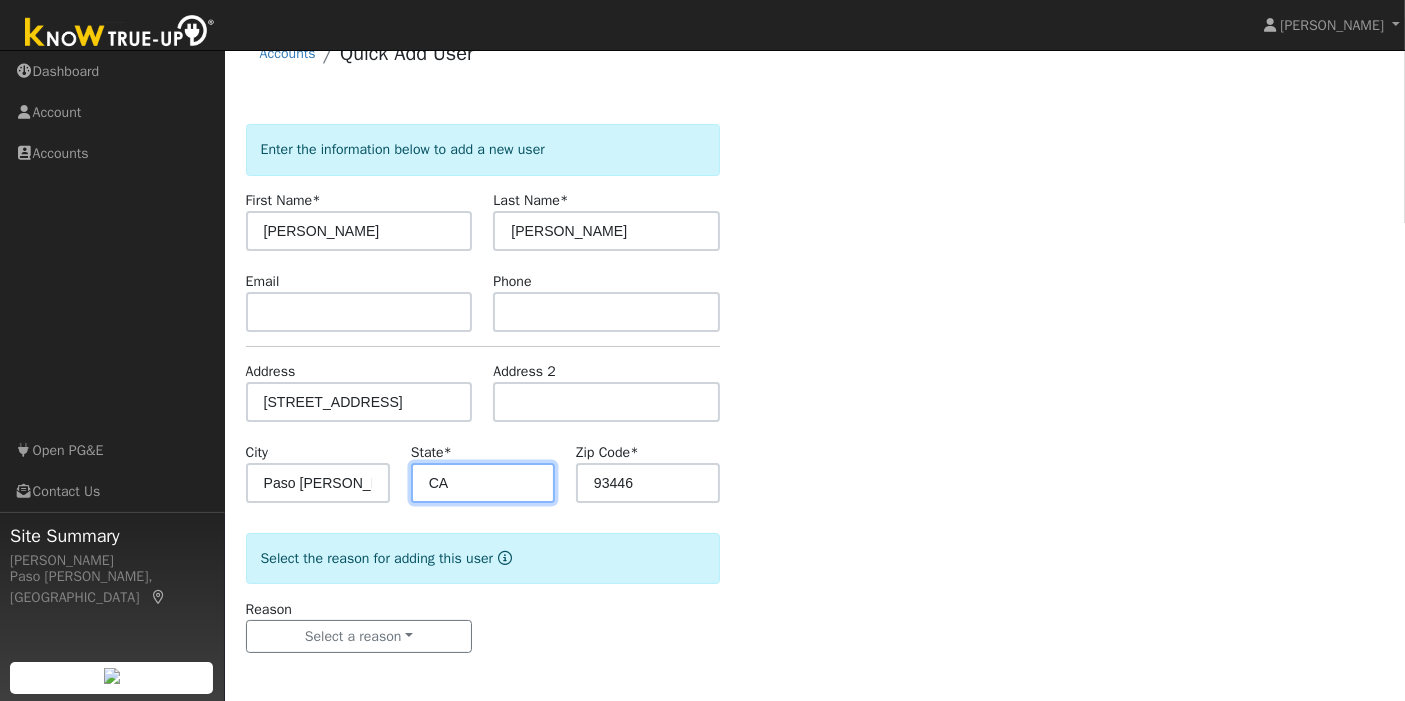 click on "CA" at bounding box center [483, 483] 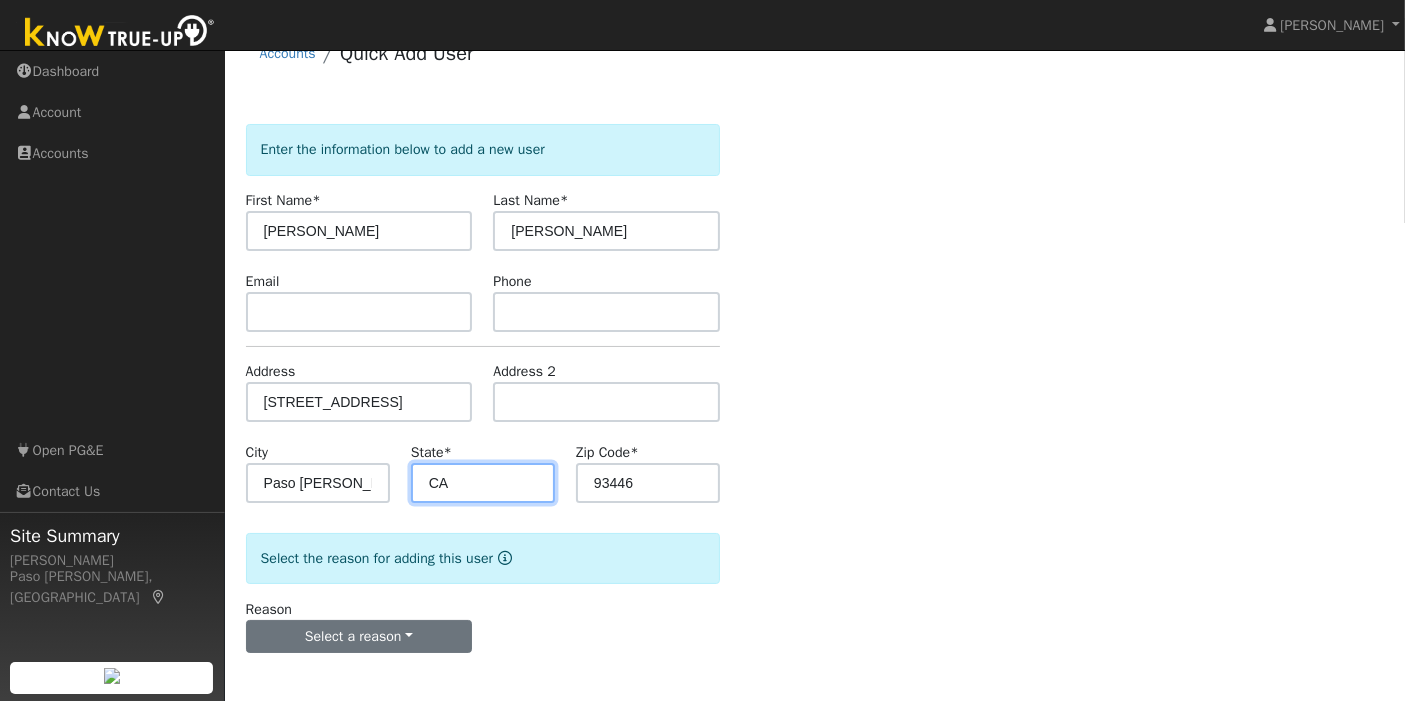 type on "CA" 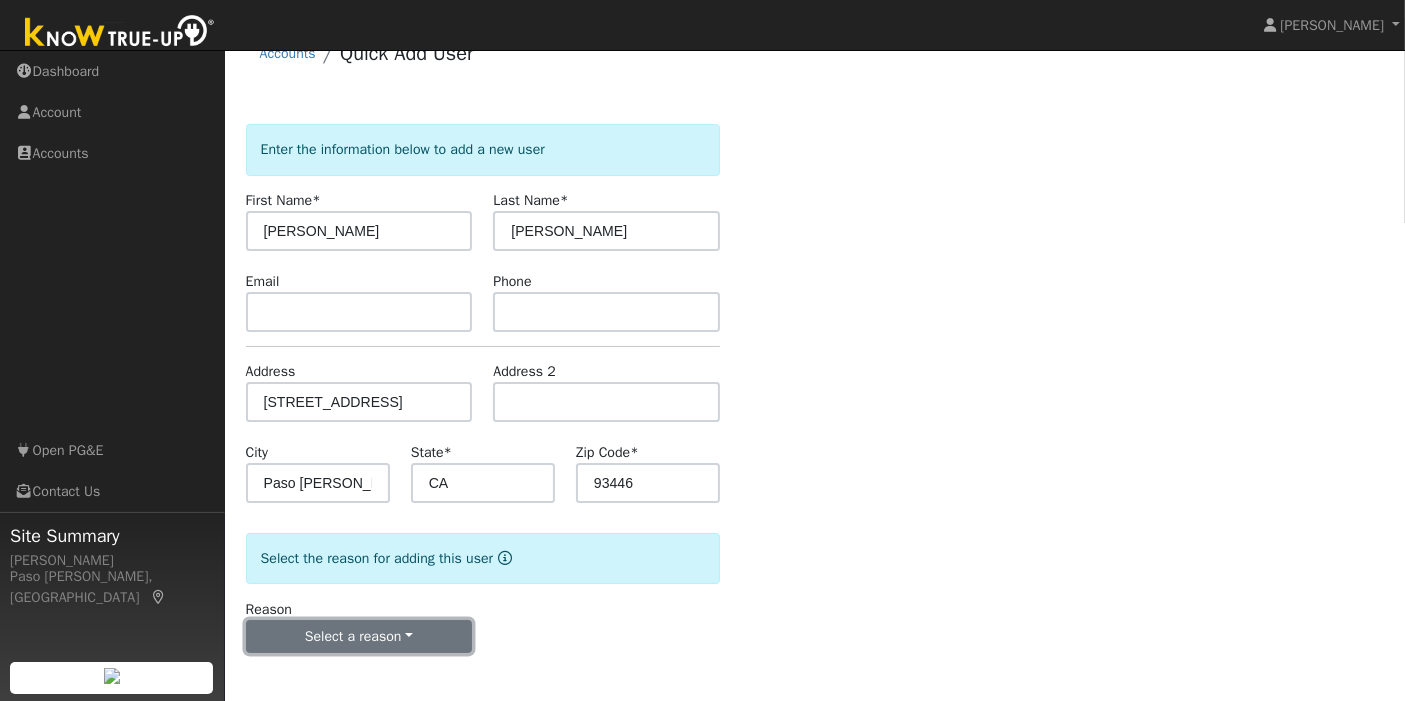 click on "Select a reason" at bounding box center [359, 637] 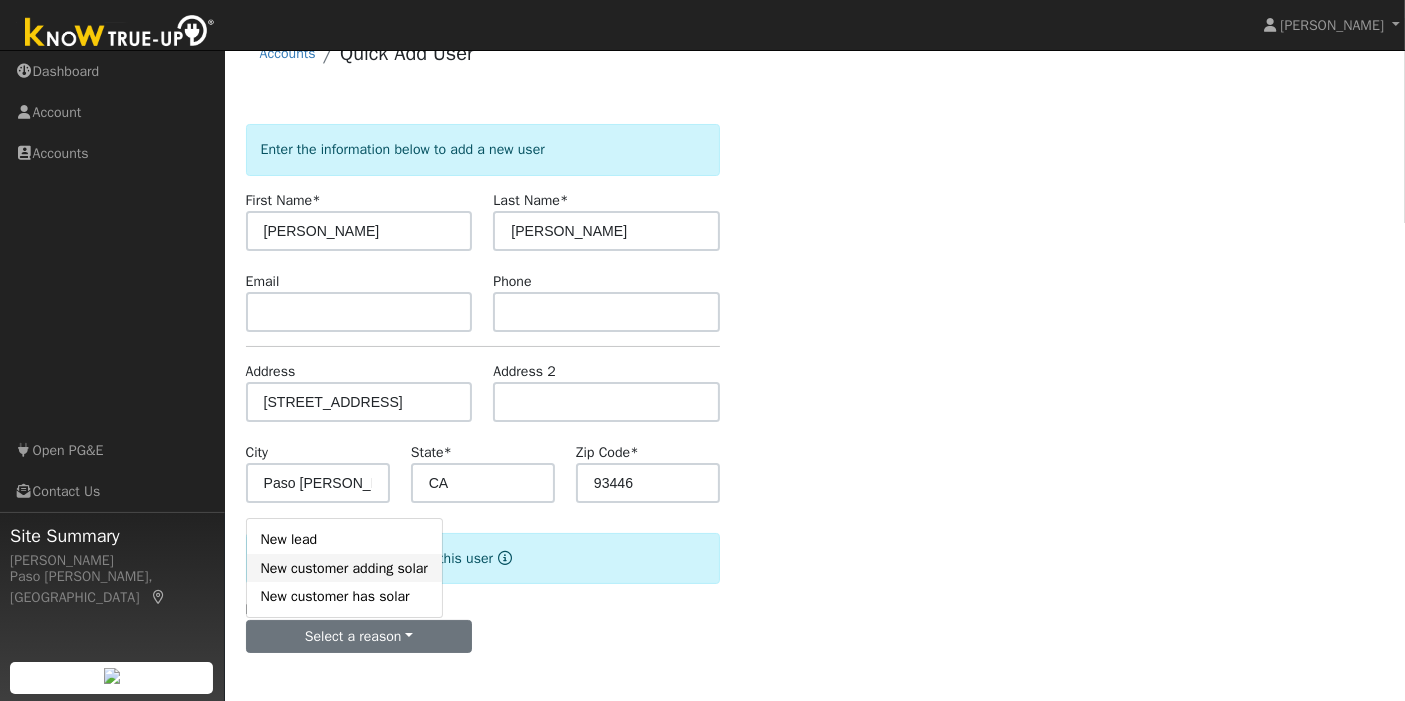 click on "New customer adding solar" at bounding box center (344, 568) 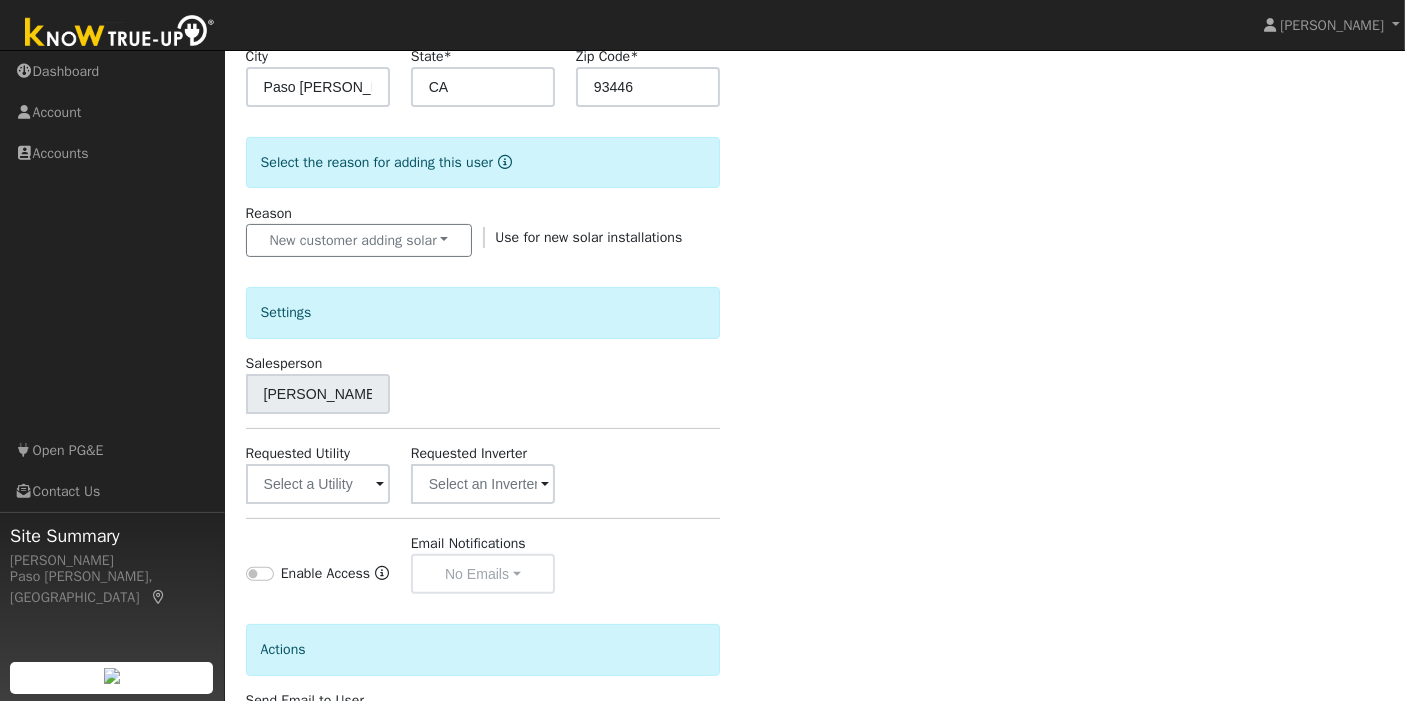 scroll, scrollTop: 587, scrollLeft: 0, axis: vertical 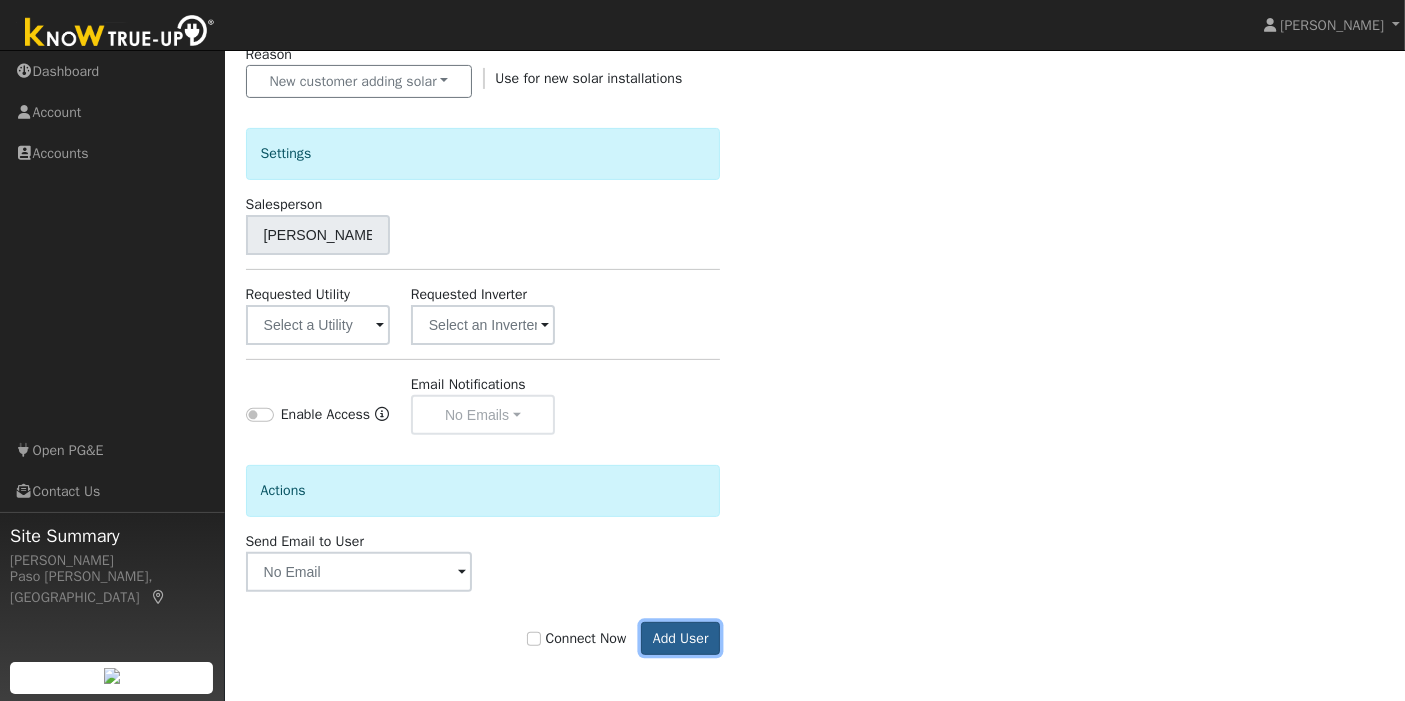 click on "Add User" at bounding box center [680, 639] 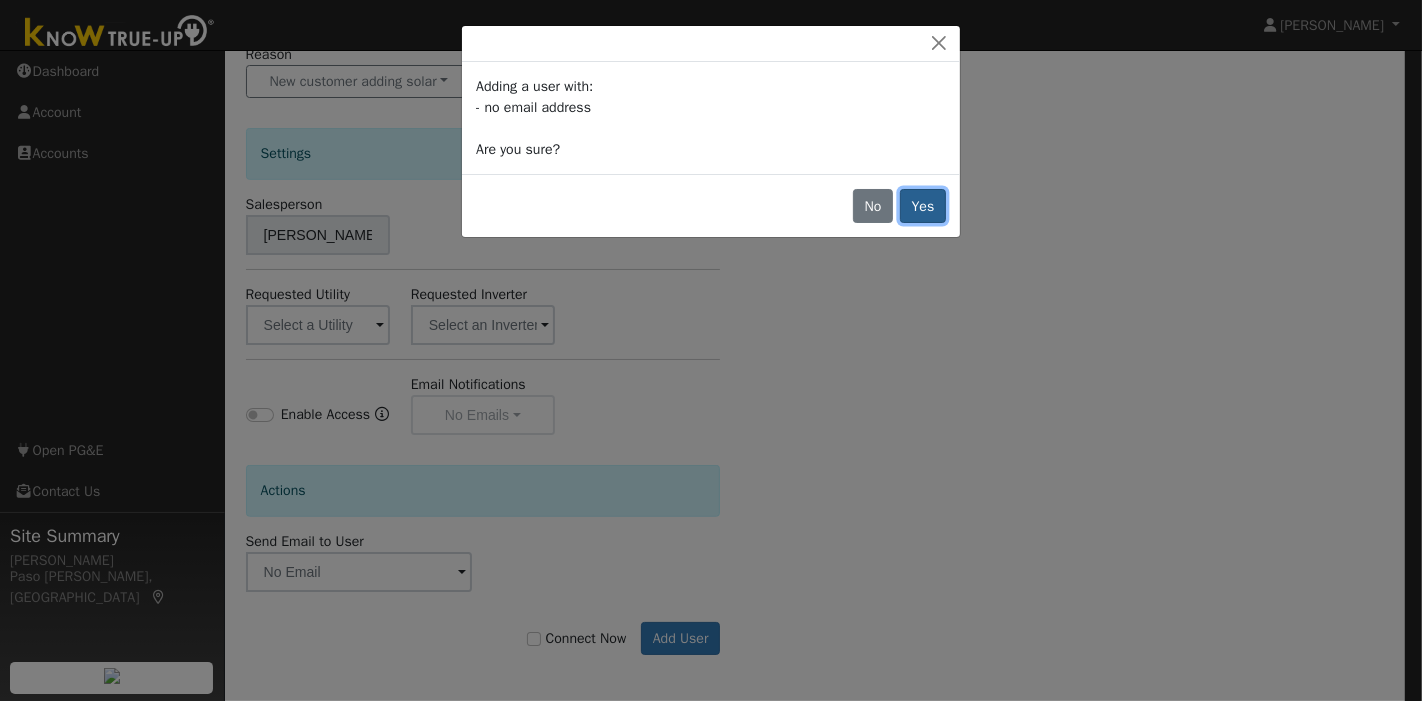 click on "Yes" at bounding box center [923, 206] 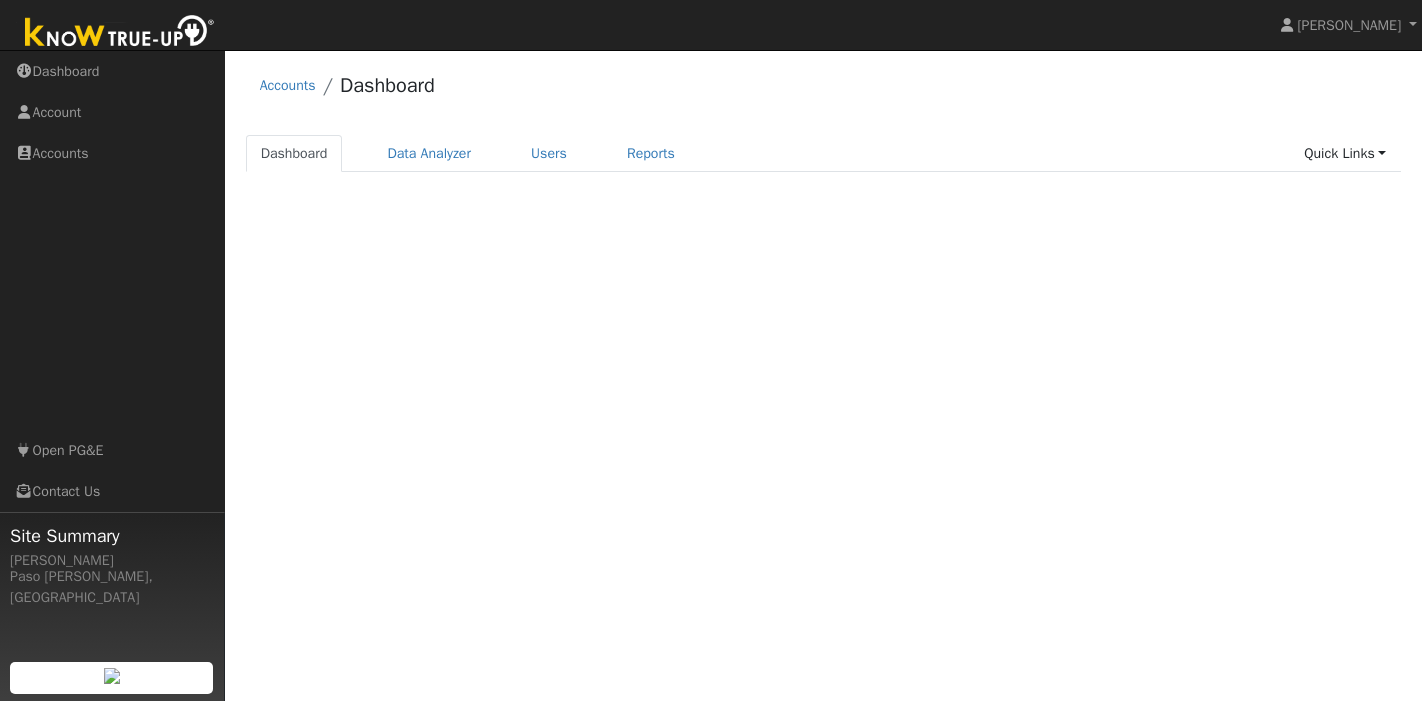 scroll, scrollTop: 0, scrollLeft: 0, axis: both 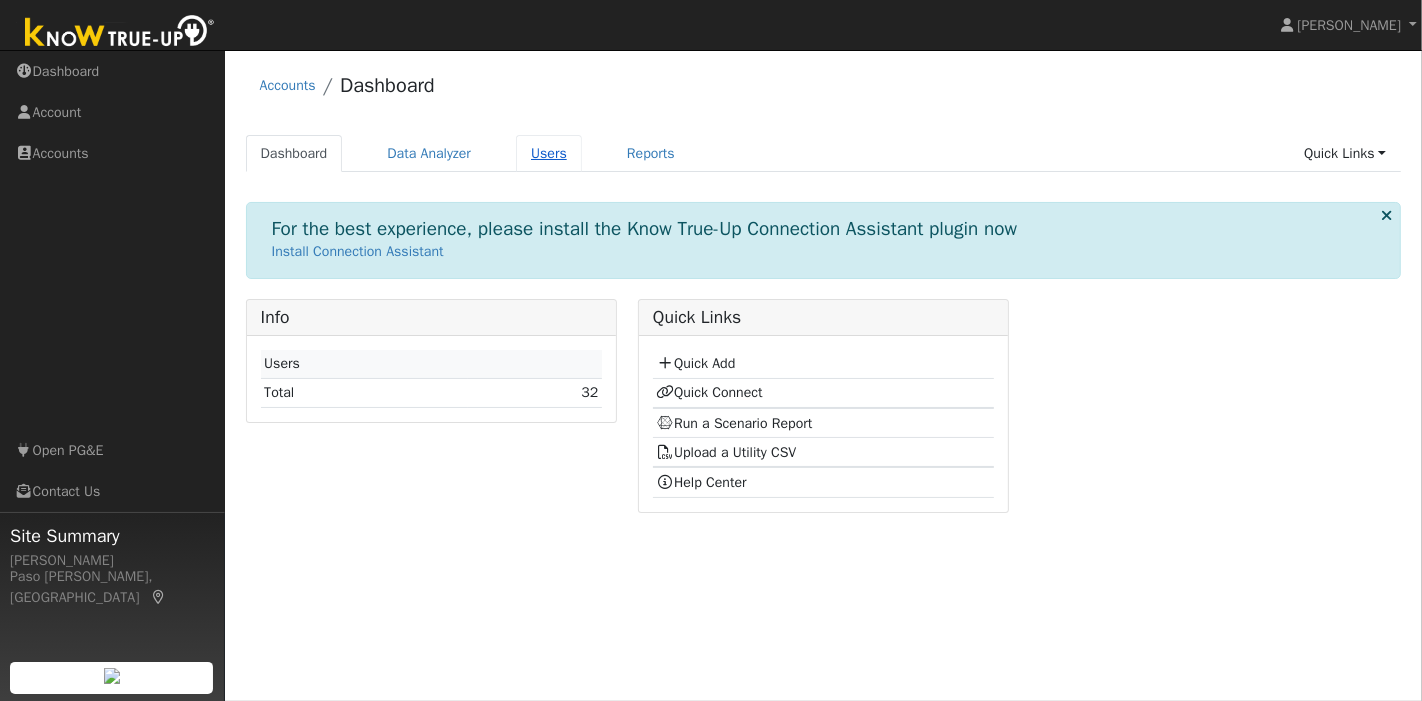 click on "Users" at bounding box center [549, 153] 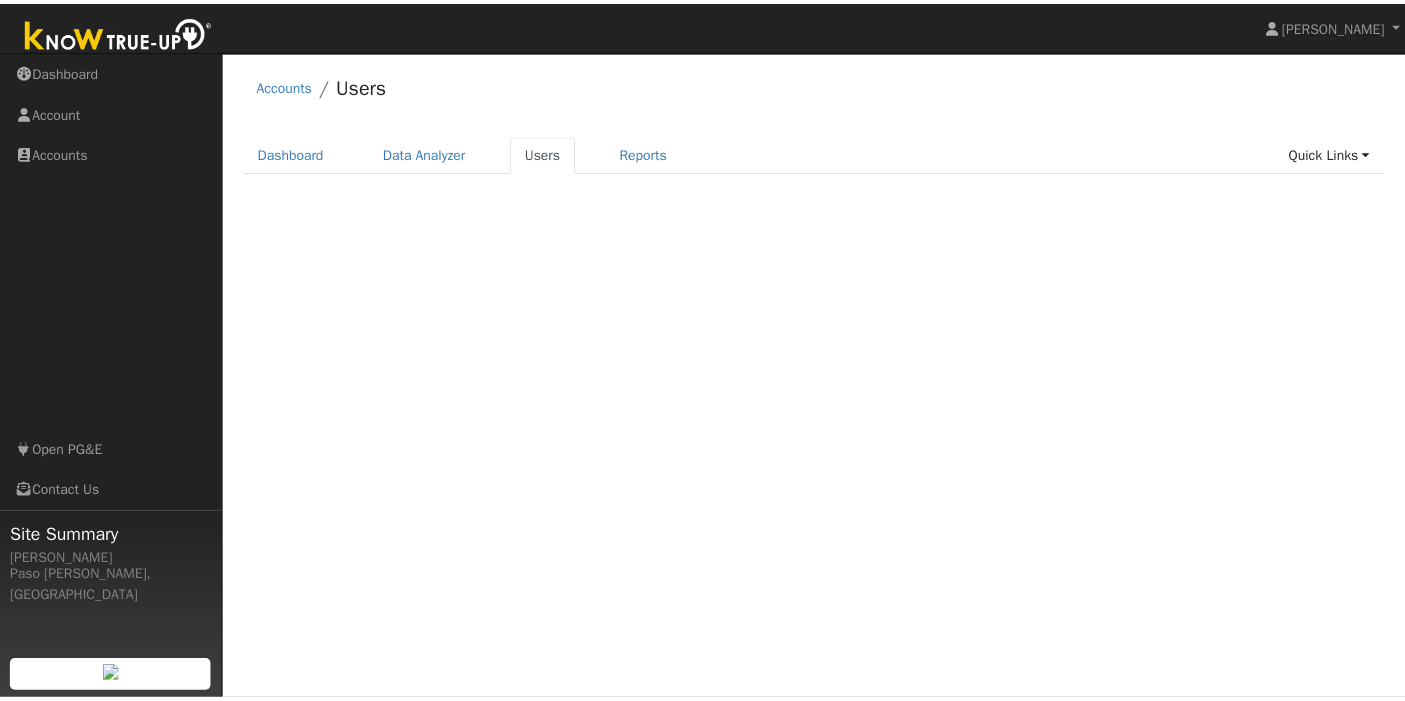 scroll, scrollTop: 0, scrollLeft: 0, axis: both 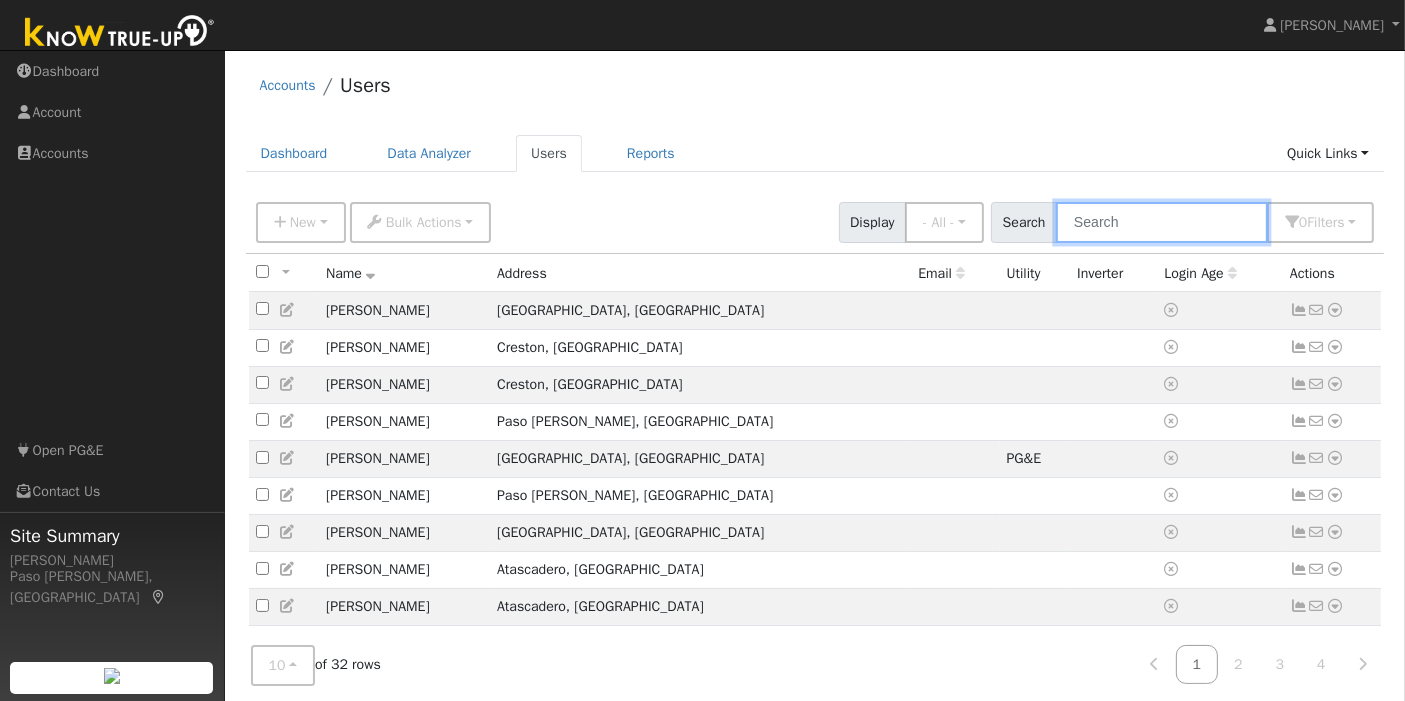 click at bounding box center [1162, 222] 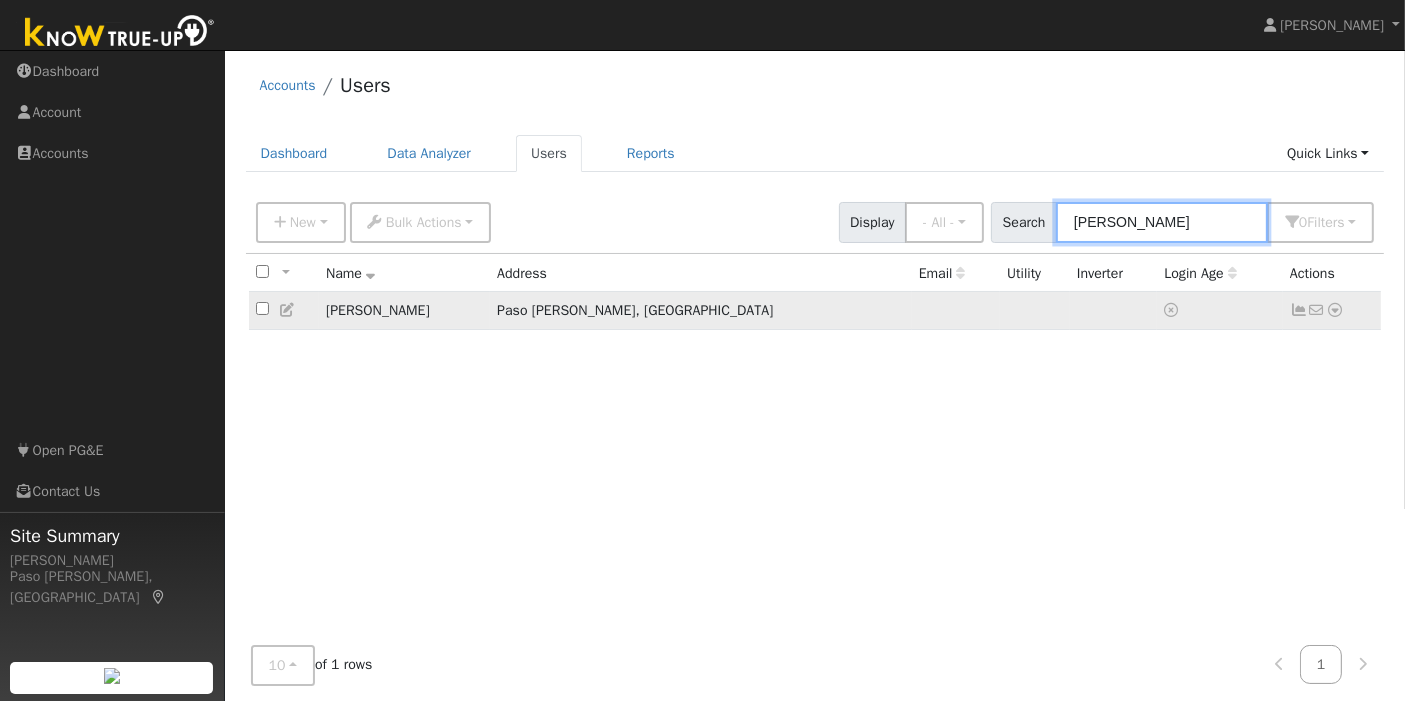 type on "[PERSON_NAME]" 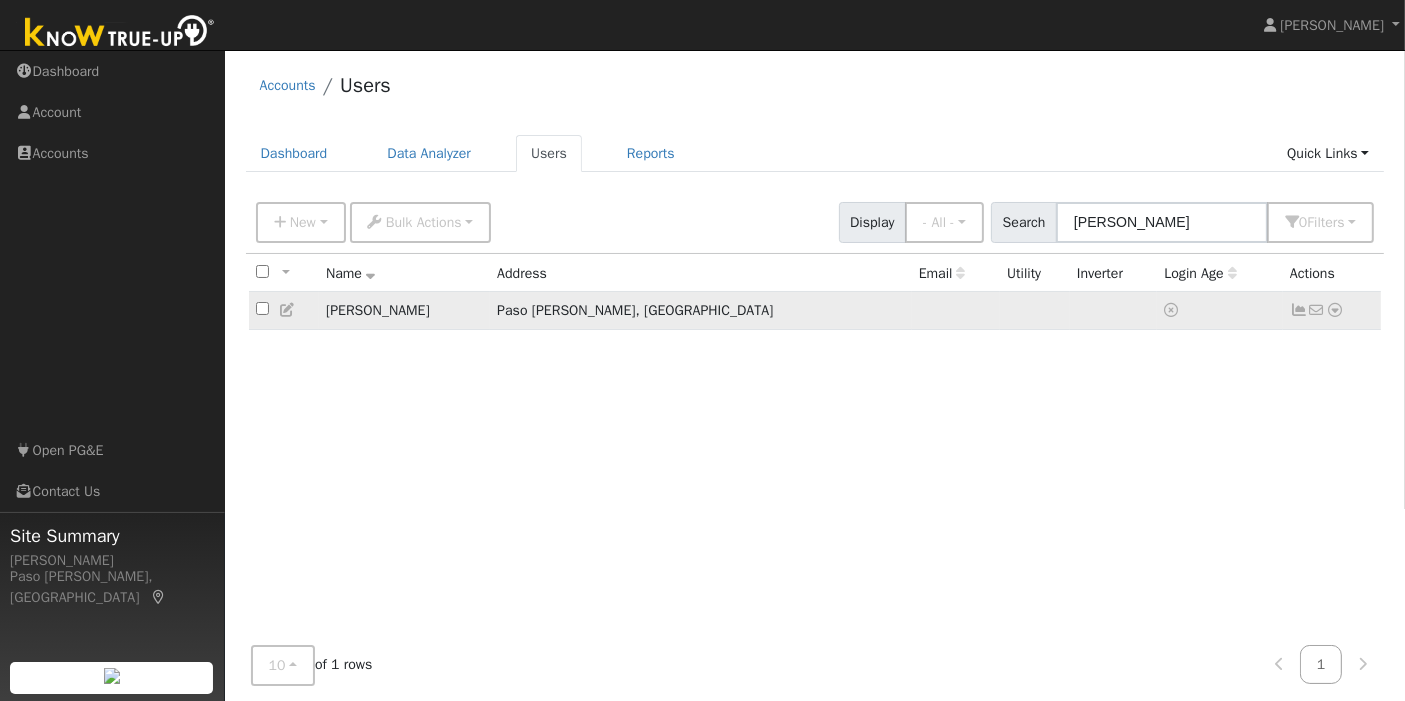 click at bounding box center (1335, 310) 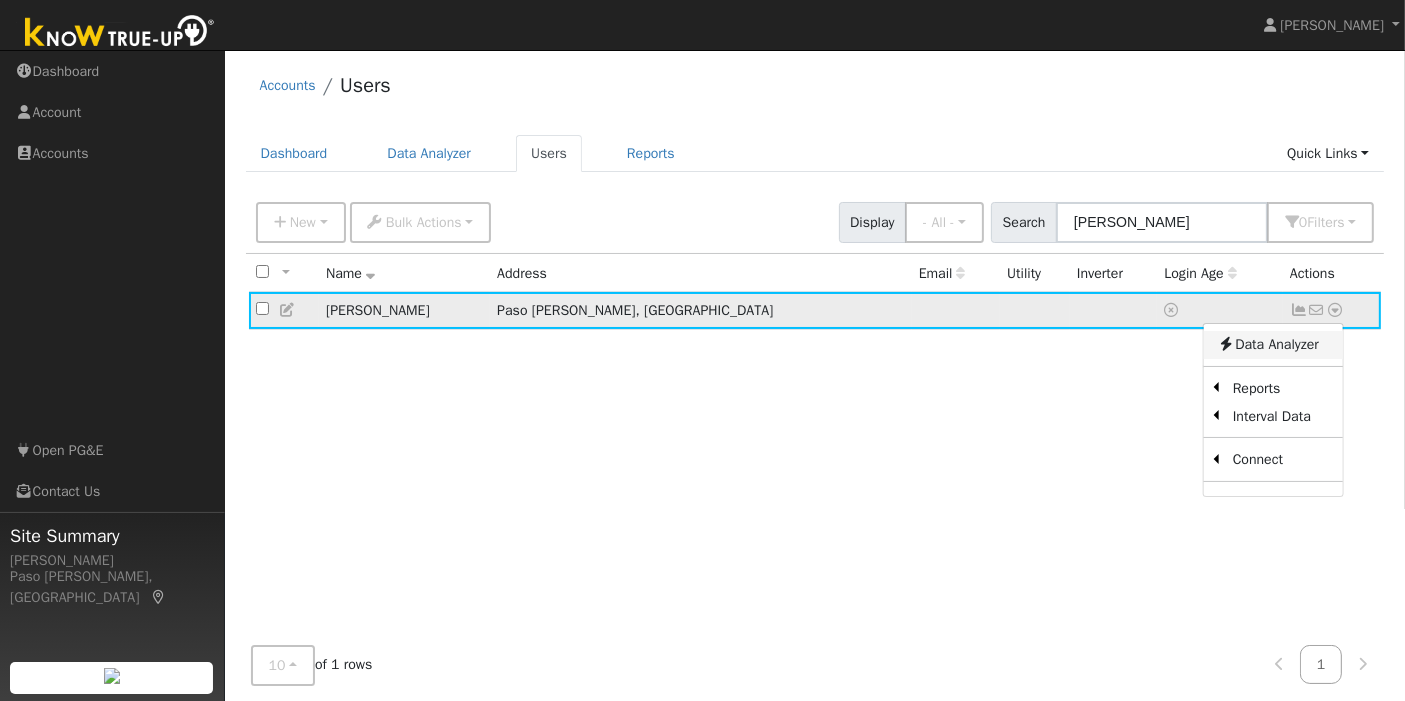 click on "Data Analyzer" at bounding box center (1273, 345) 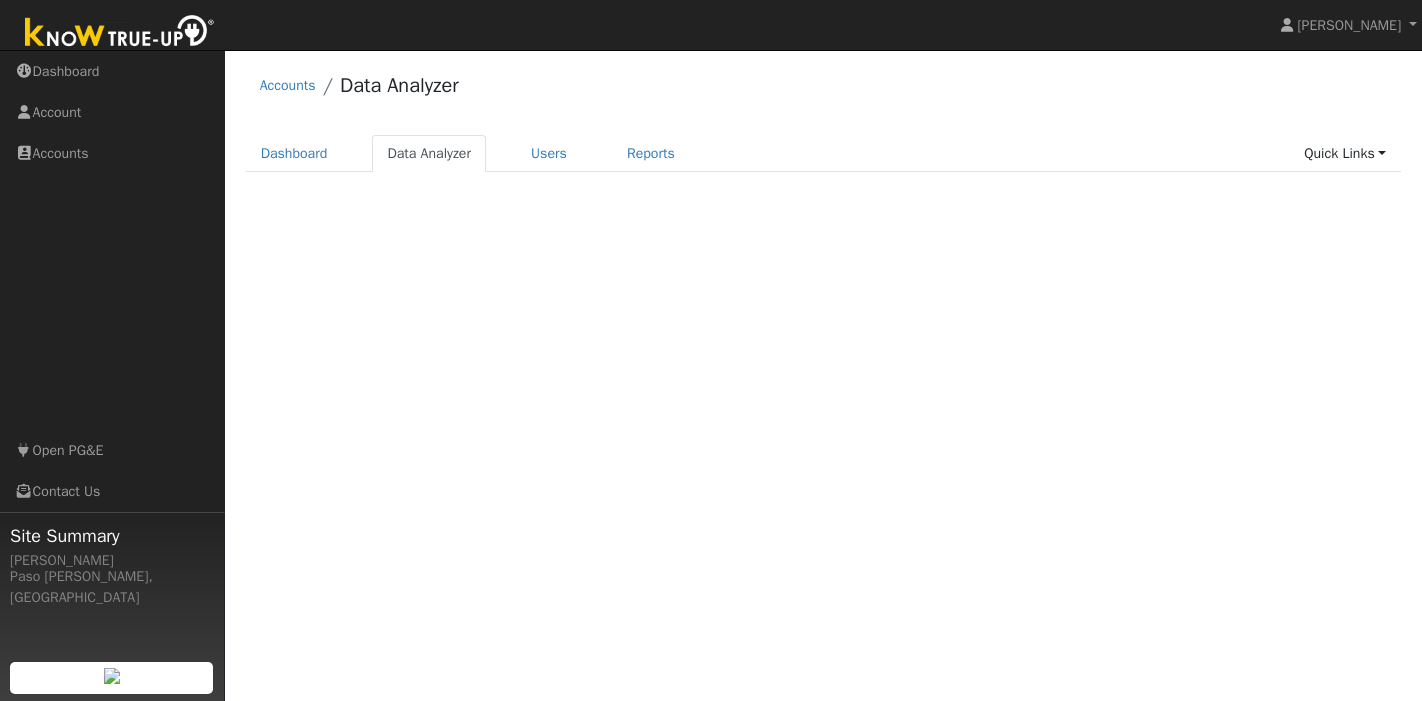 scroll, scrollTop: 0, scrollLeft: 0, axis: both 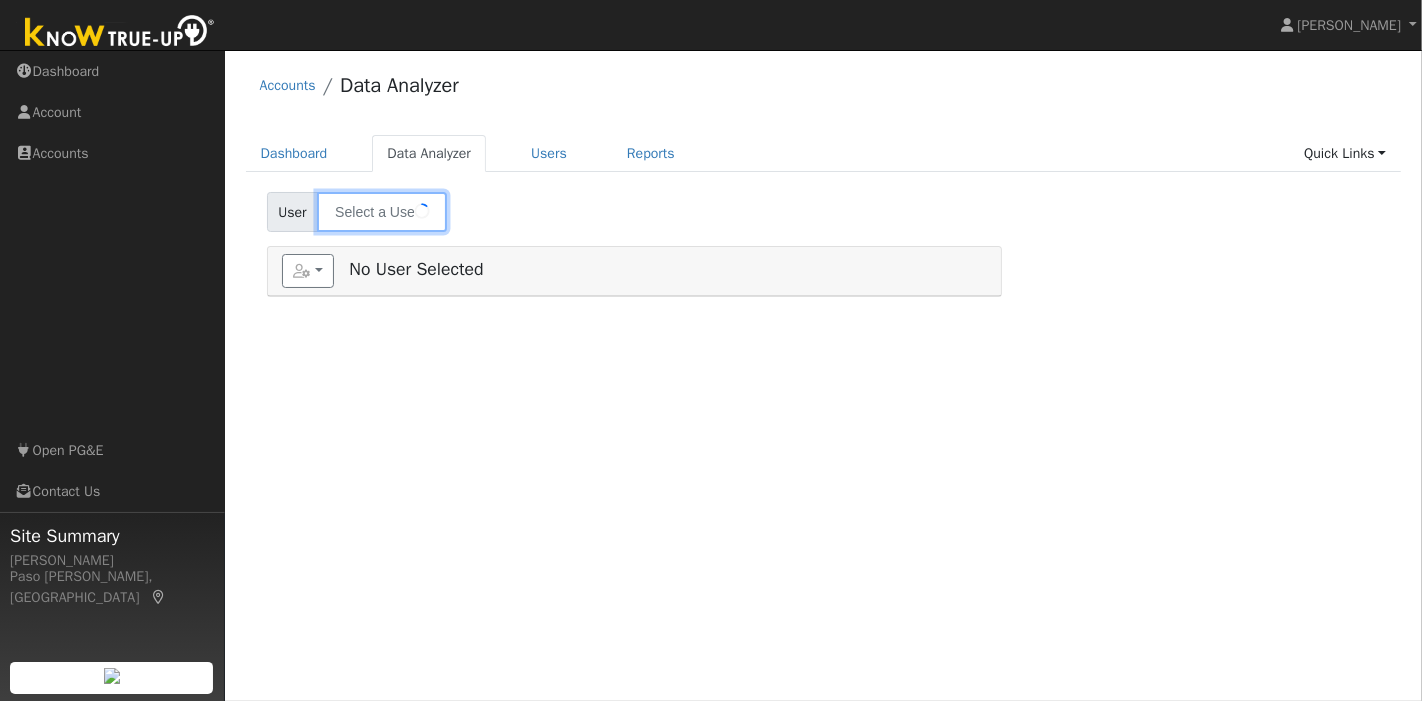type on "[PERSON_NAME]" 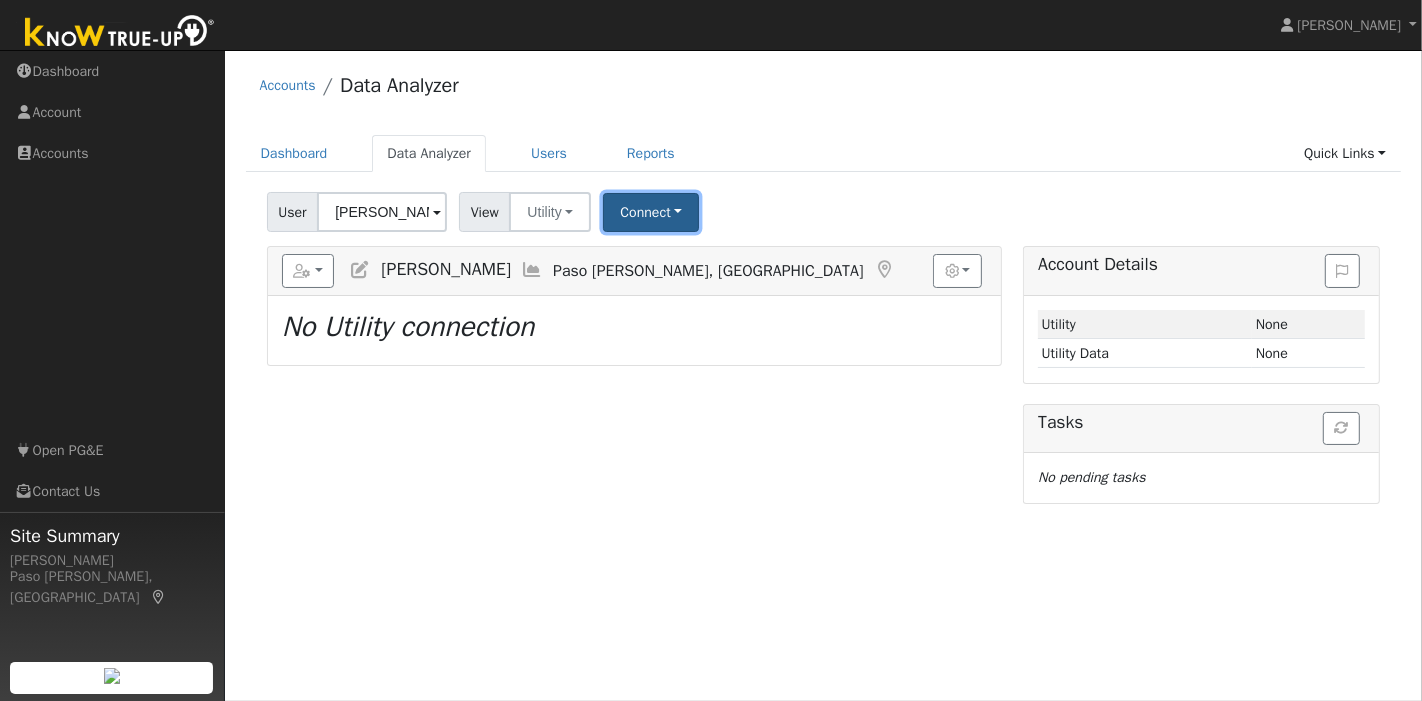 click on "Connect" at bounding box center (651, 212) 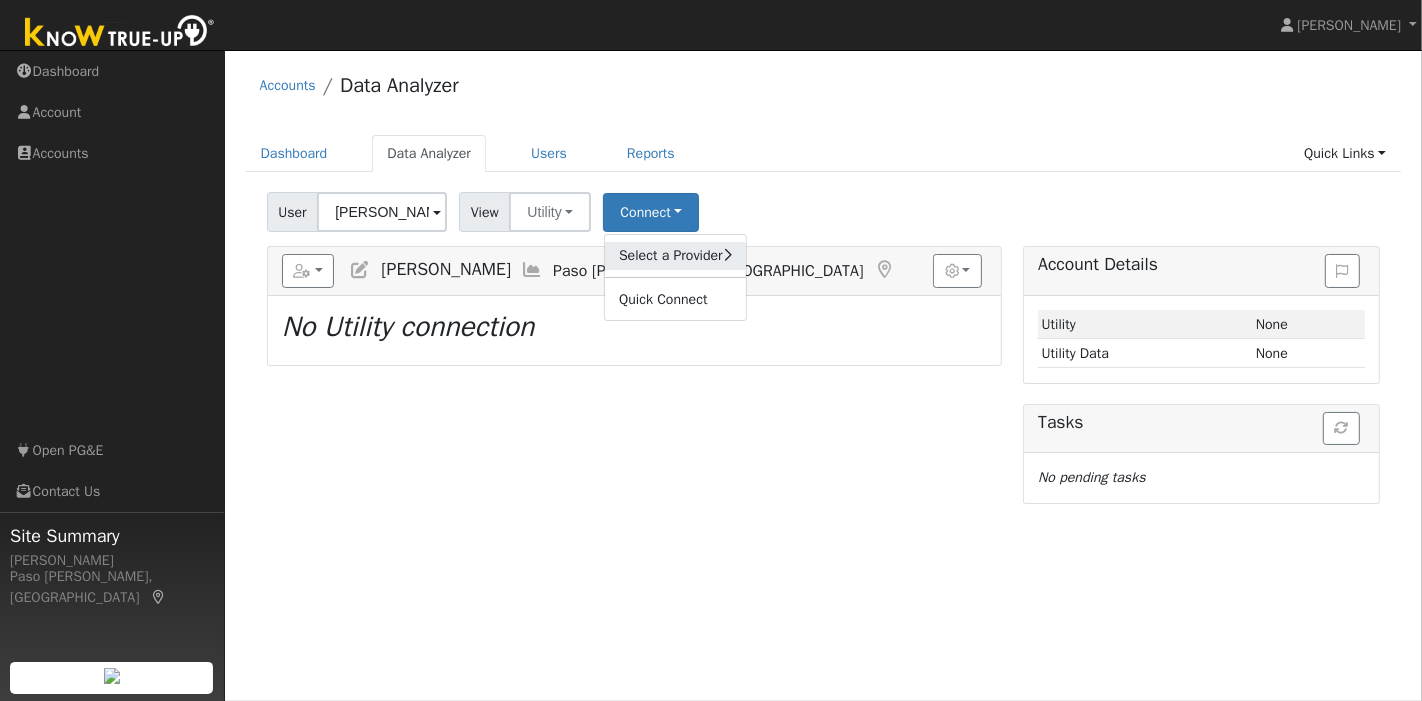 click on "Select a Provider" 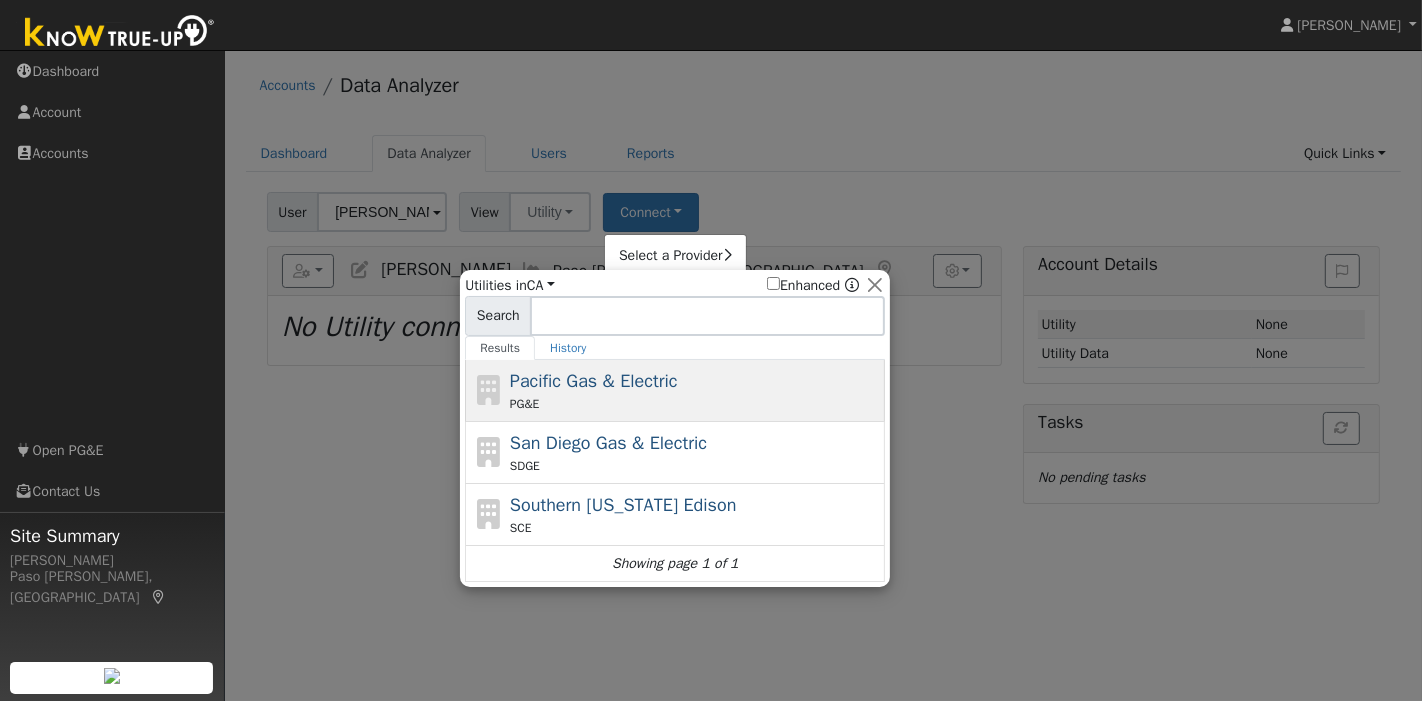 click on "PG&E" at bounding box center (695, 404) 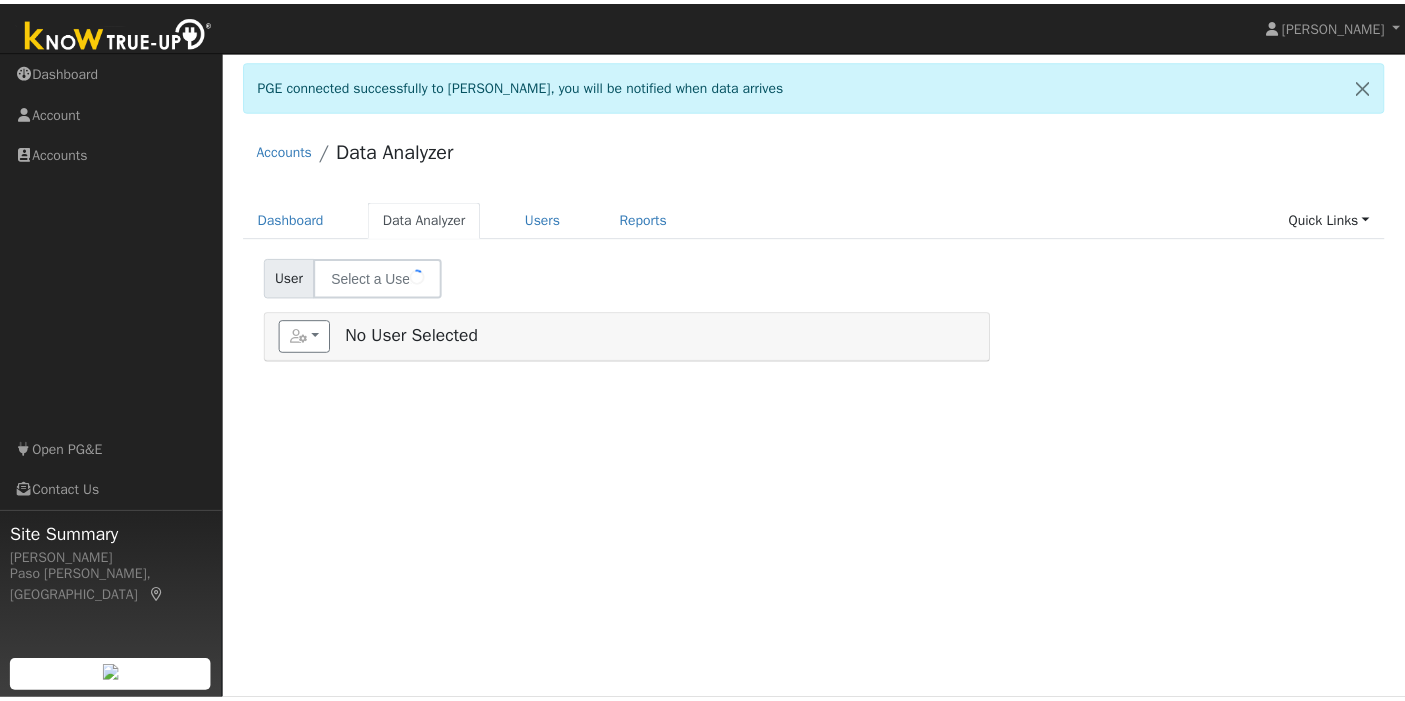 scroll, scrollTop: 0, scrollLeft: 0, axis: both 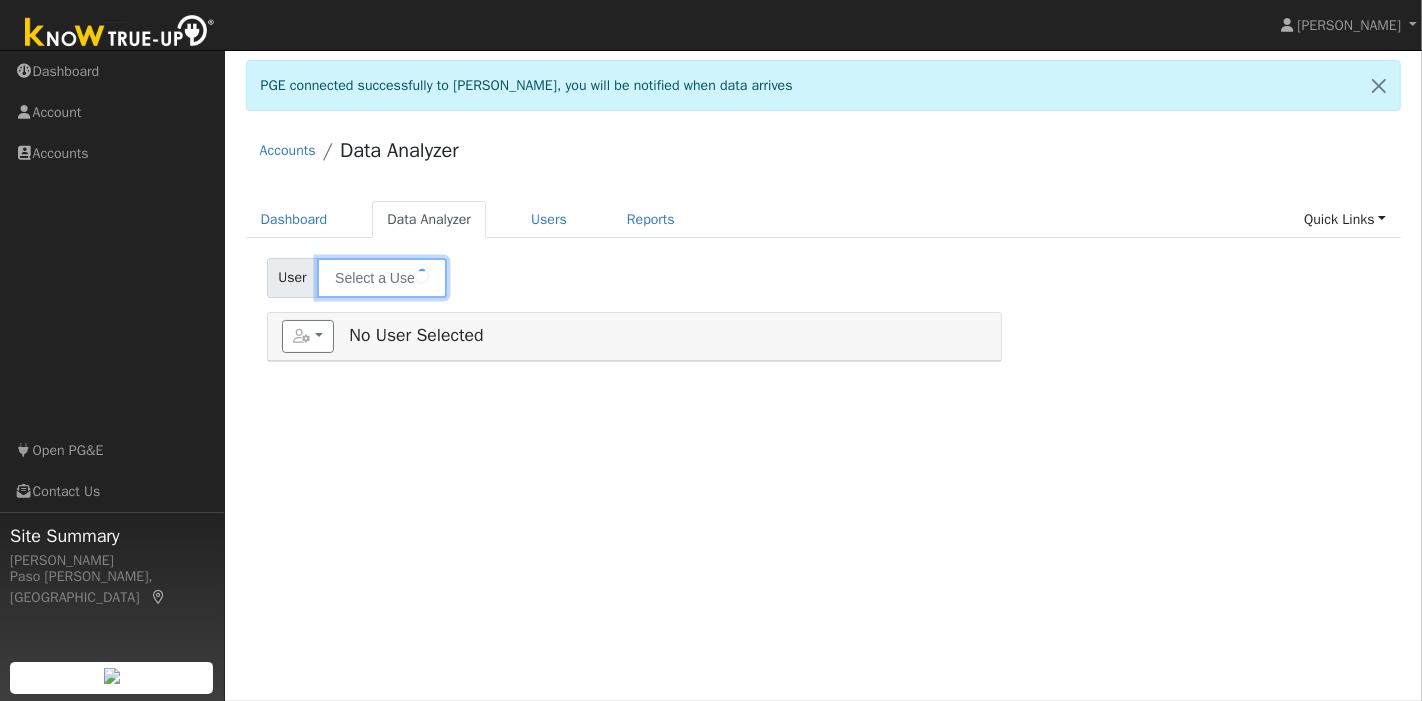 type on "[PERSON_NAME]" 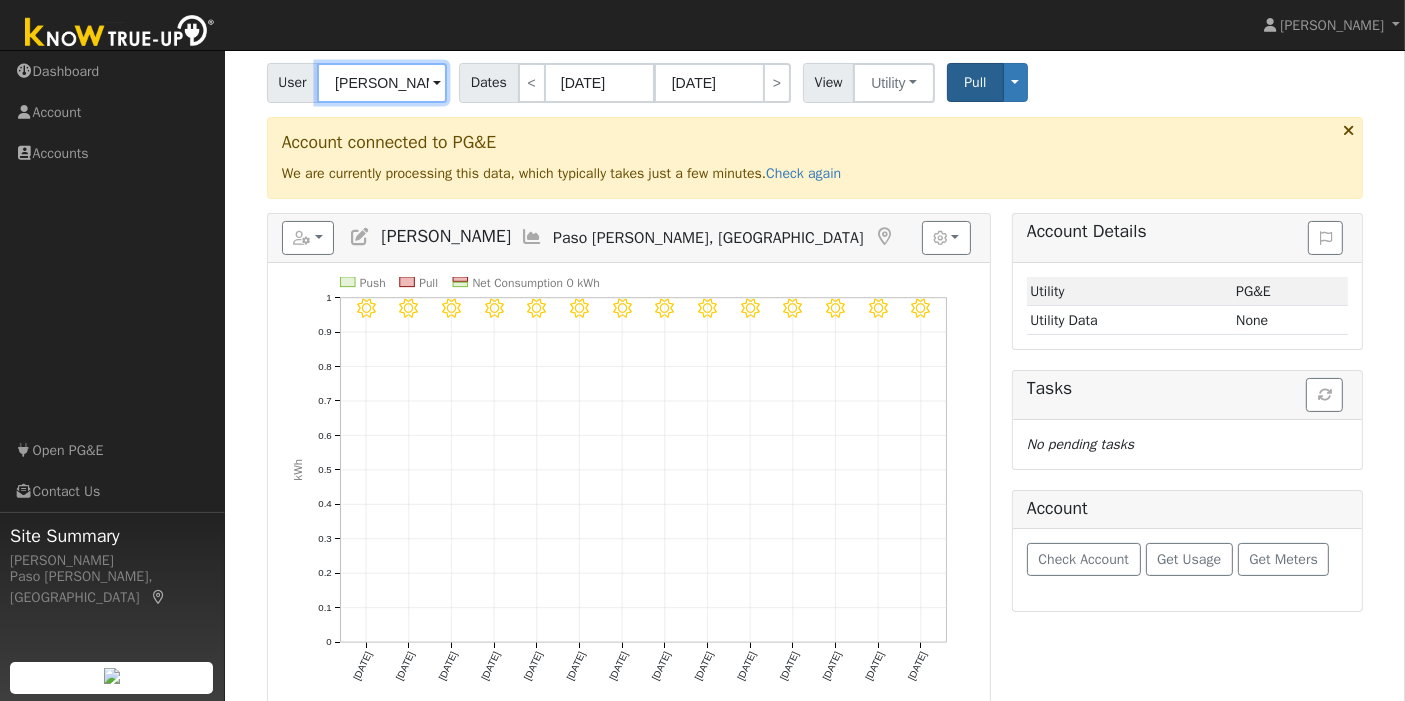 scroll, scrollTop: 205, scrollLeft: 0, axis: vertical 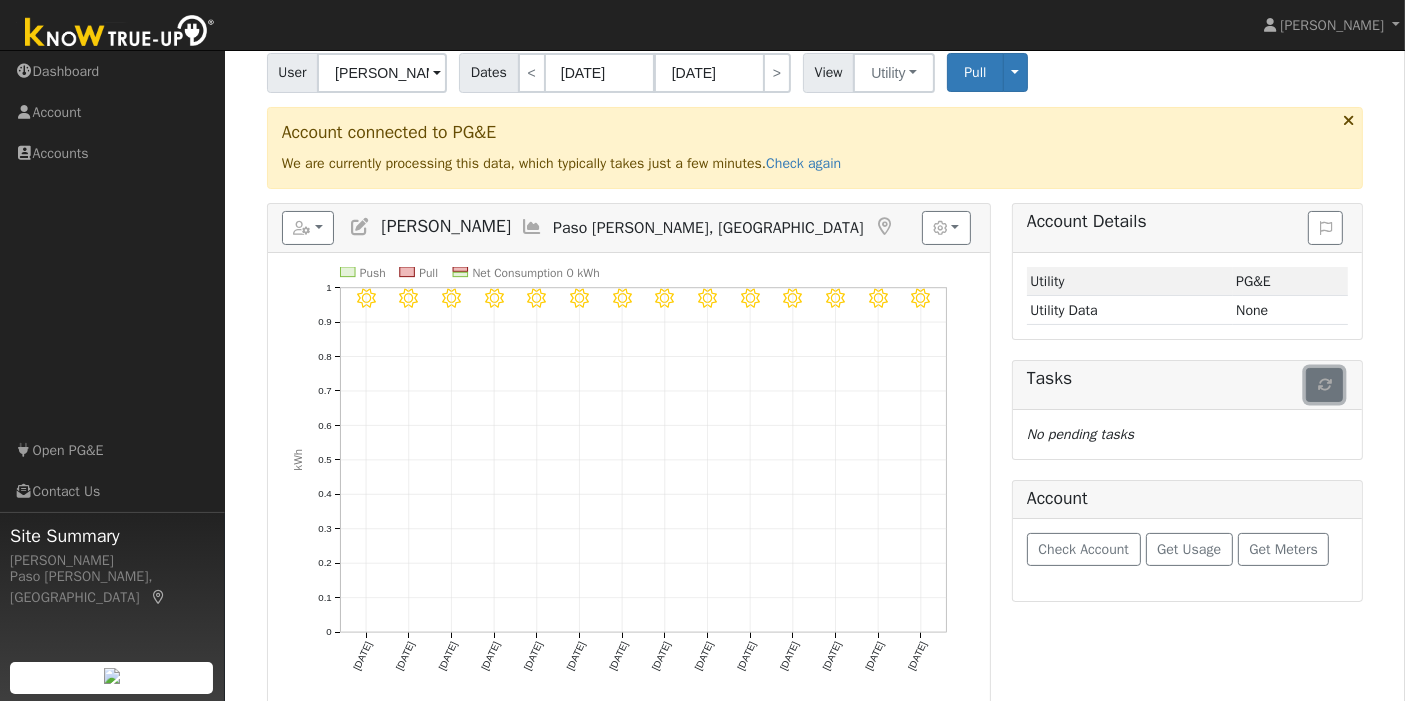 click at bounding box center (1324, 385) 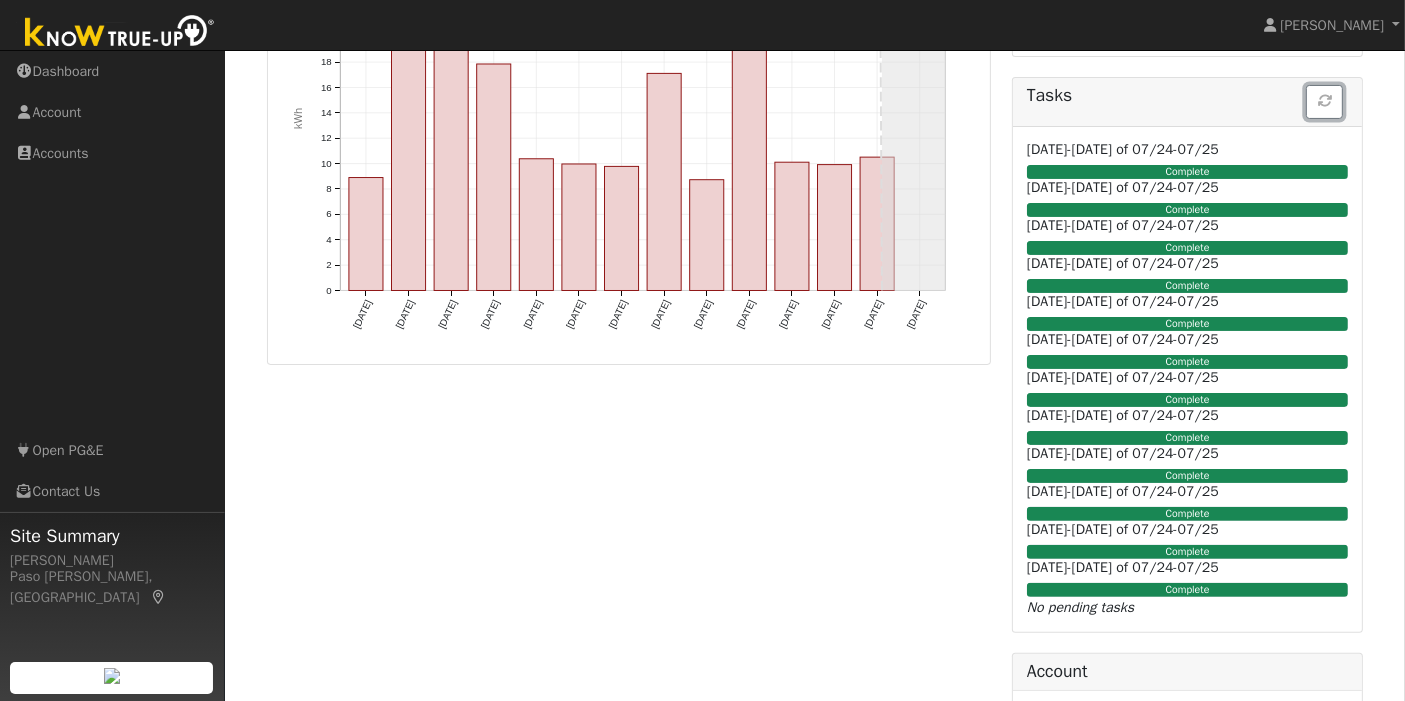 scroll, scrollTop: 0, scrollLeft: 0, axis: both 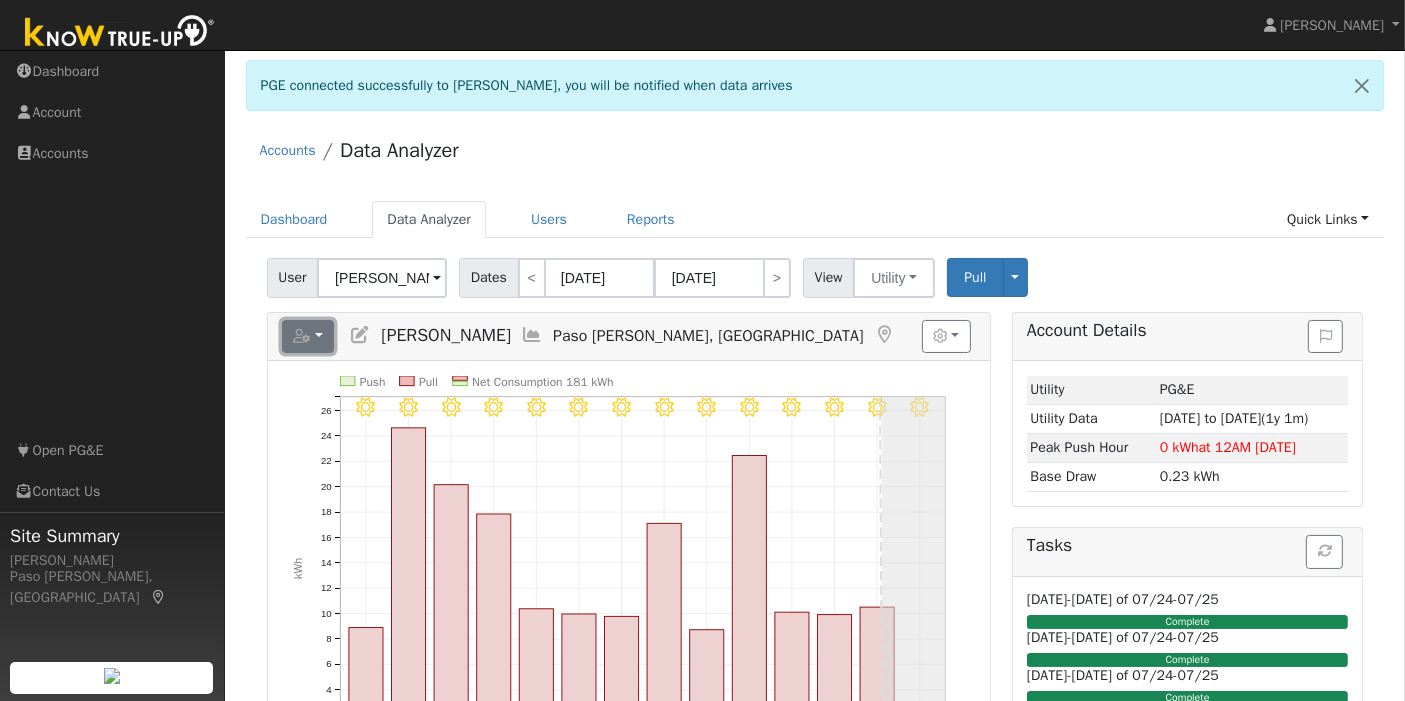 click at bounding box center (308, 337) 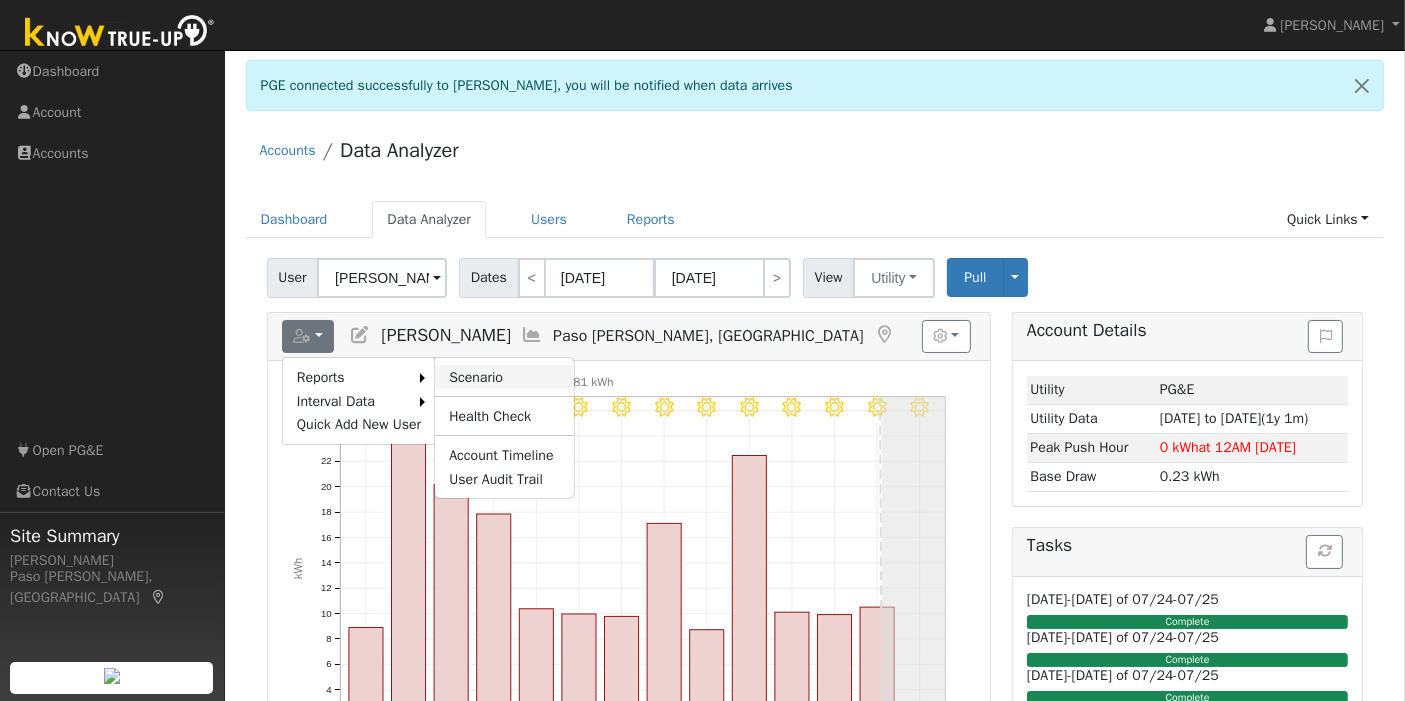 click on "Scenario" at bounding box center (504, 377) 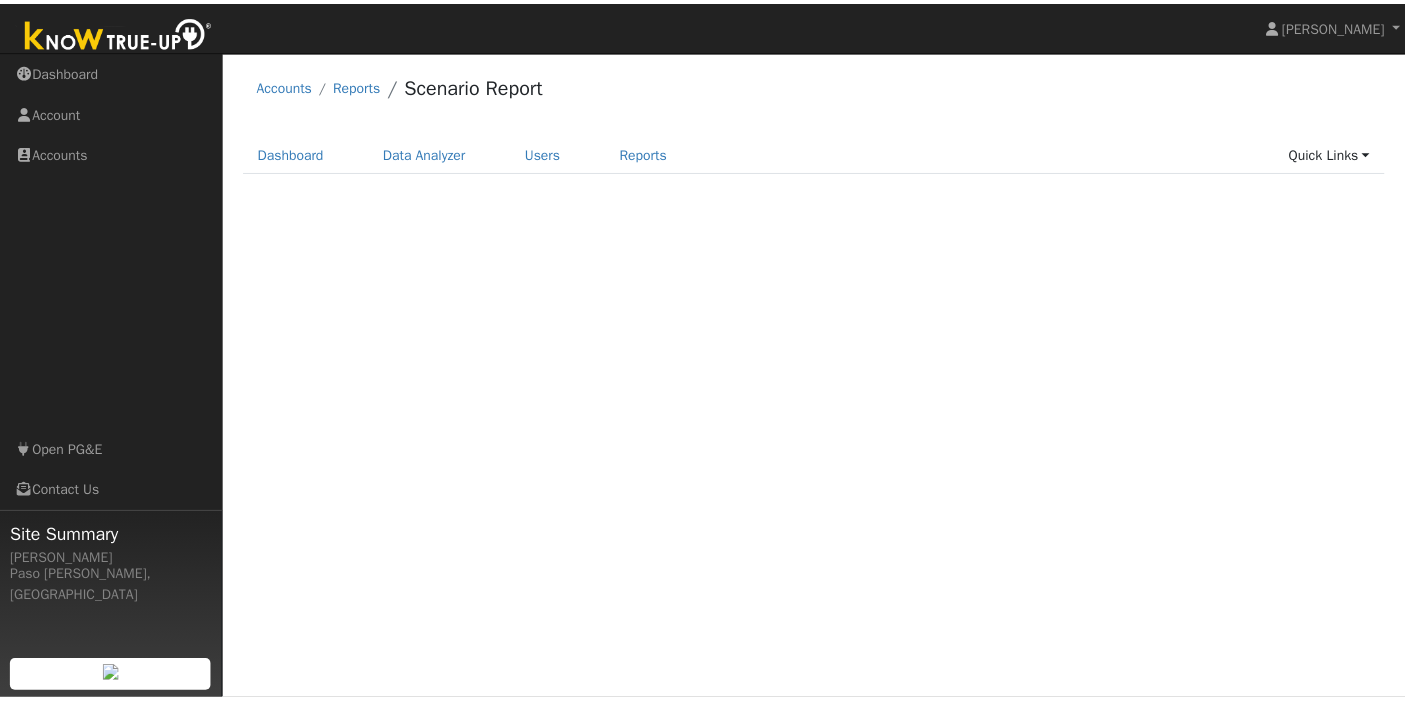 scroll, scrollTop: 0, scrollLeft: 0, axis: both 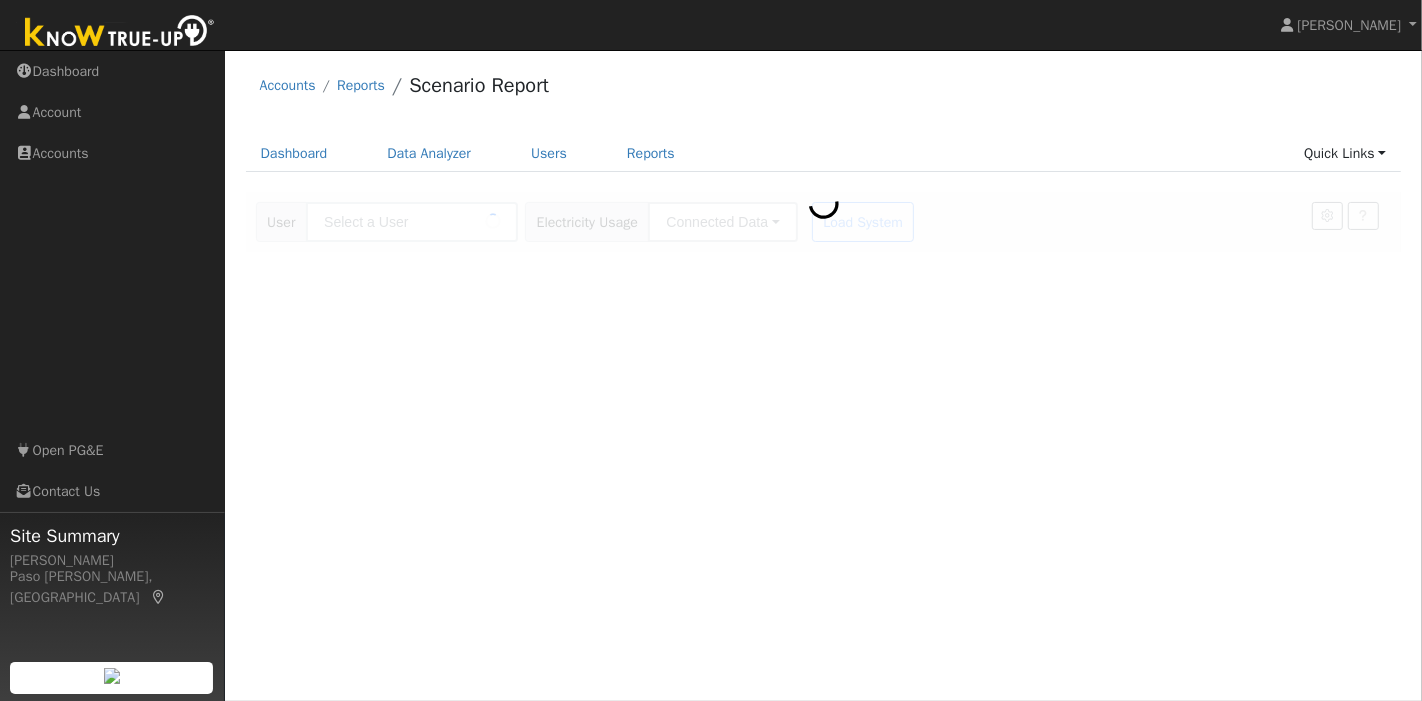 type on "[PERSON_NAME]" 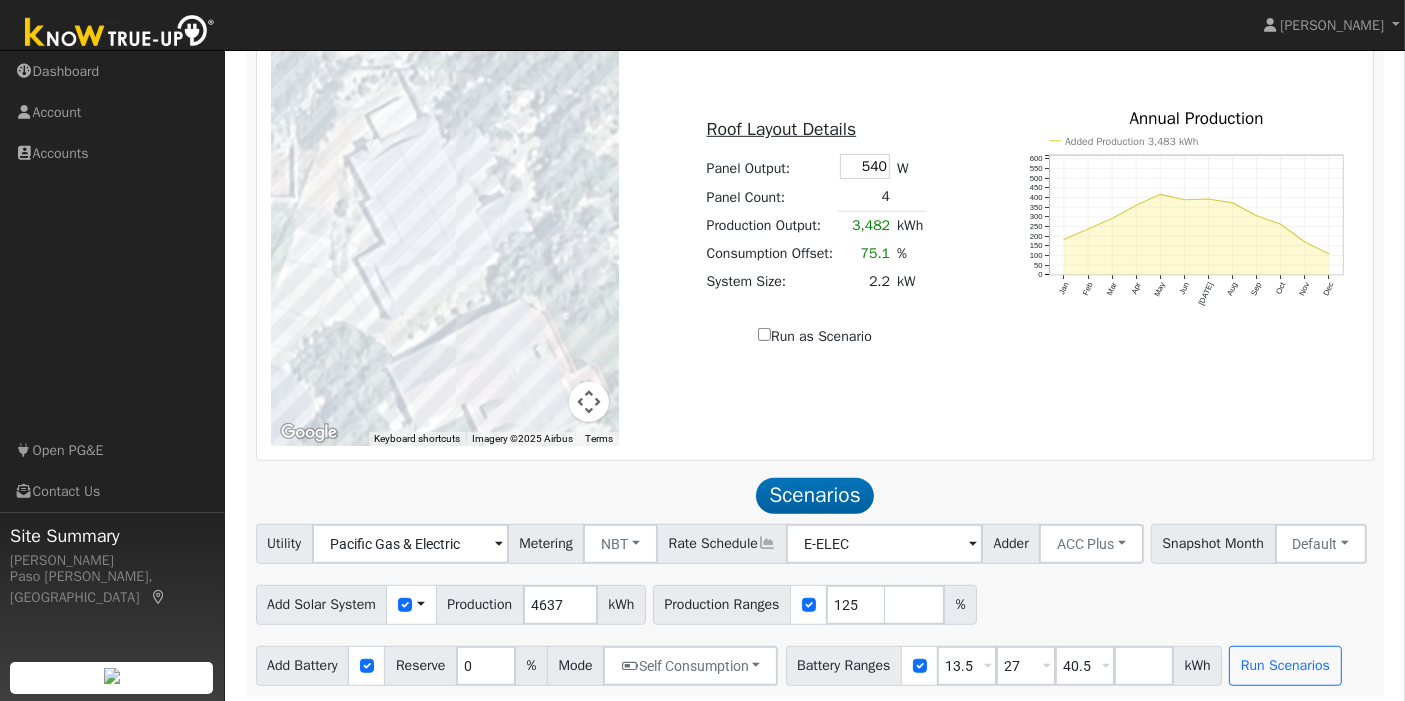 scroll, scrollTop: 1165, scrollLeft: 0, axis: vertical 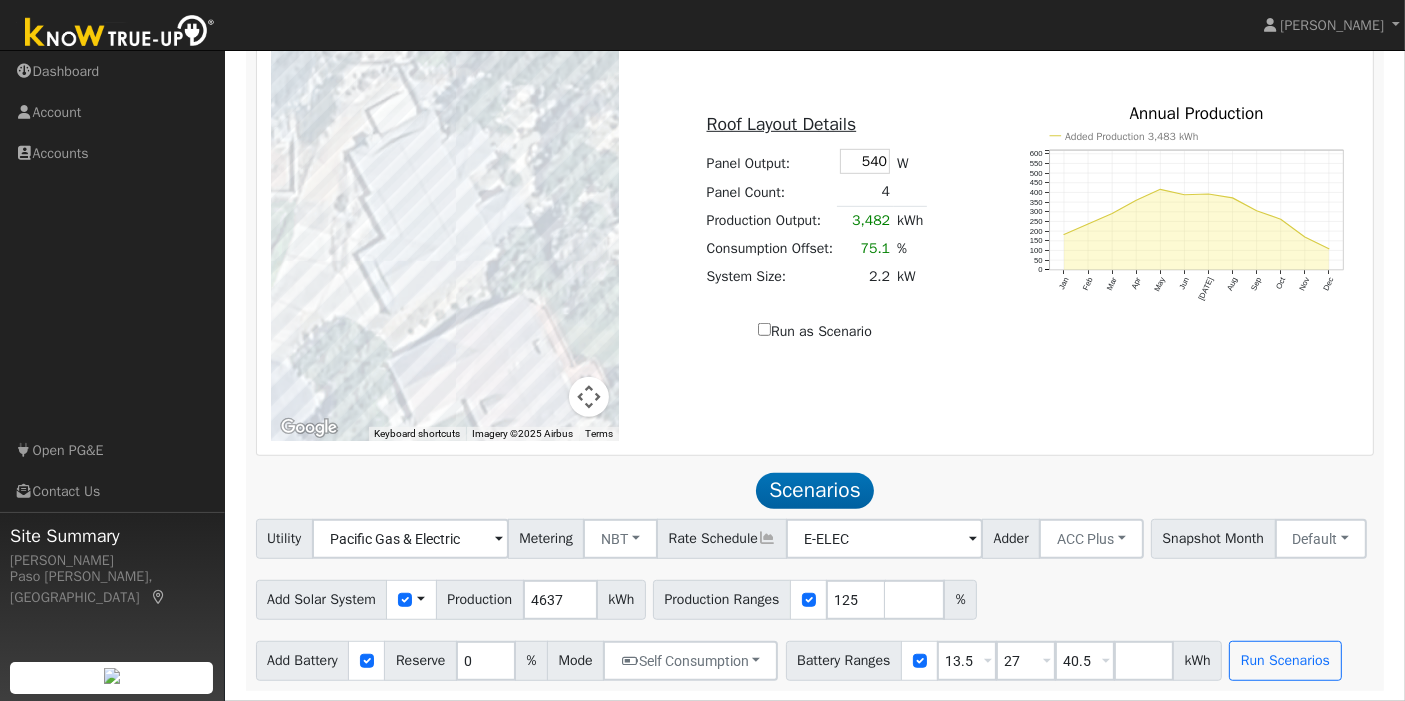click on "Run as Scenario" at bounding box center [815, 331] 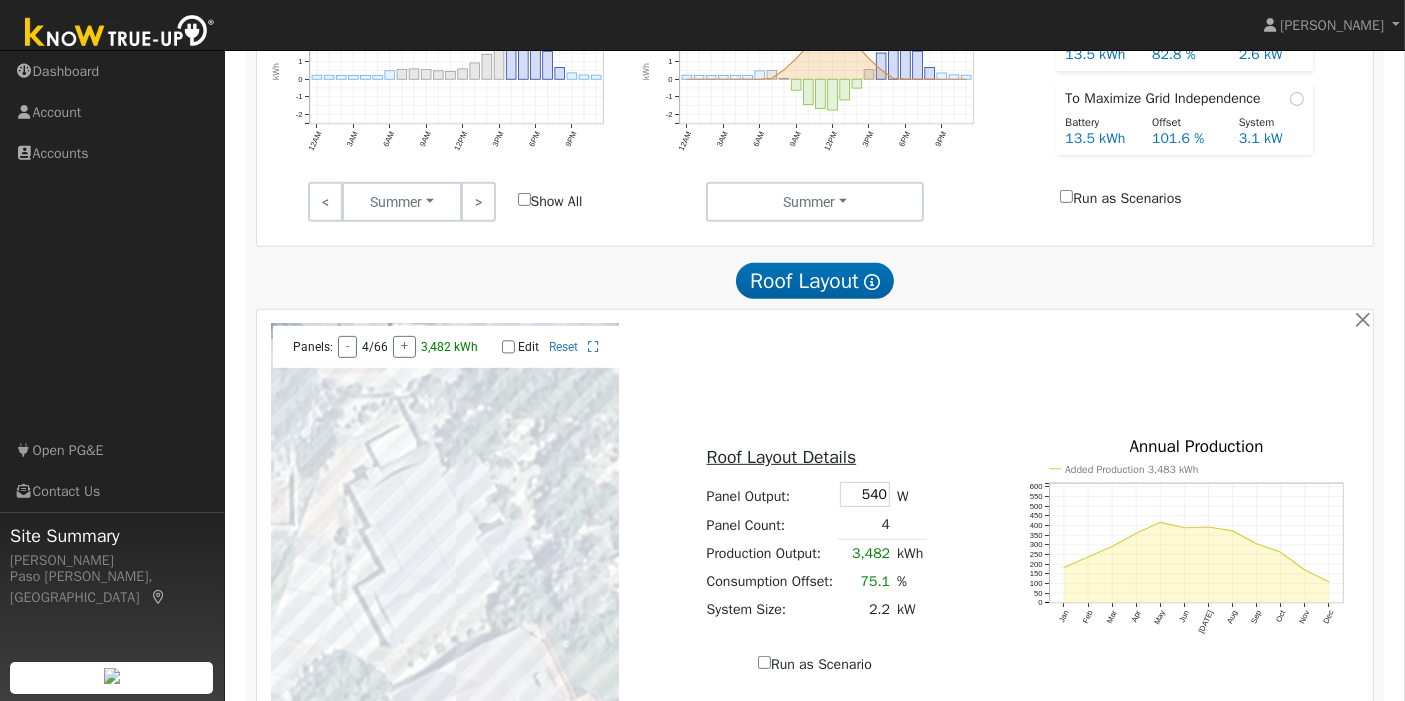 scroll, scrollTop: 1165, scrollLeft: 0, axis: vertical 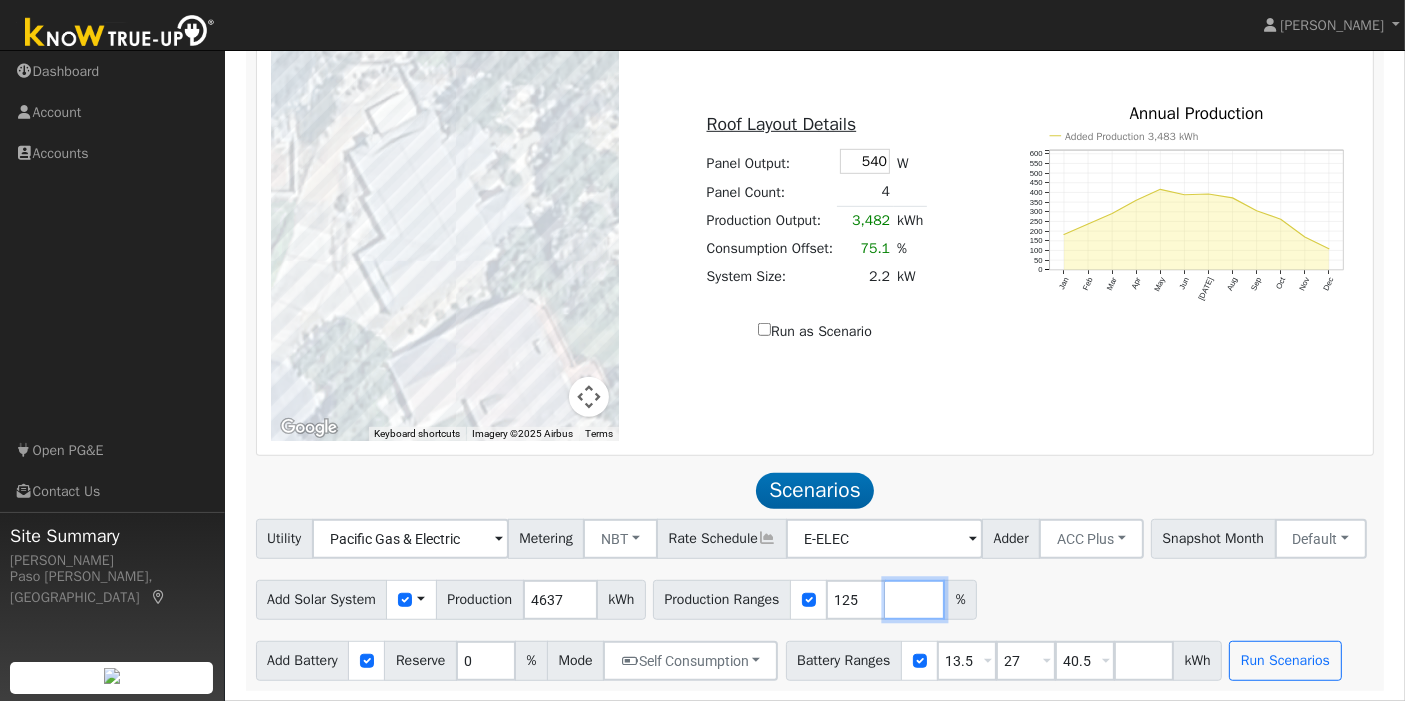 click at bounding box center [915, 600] 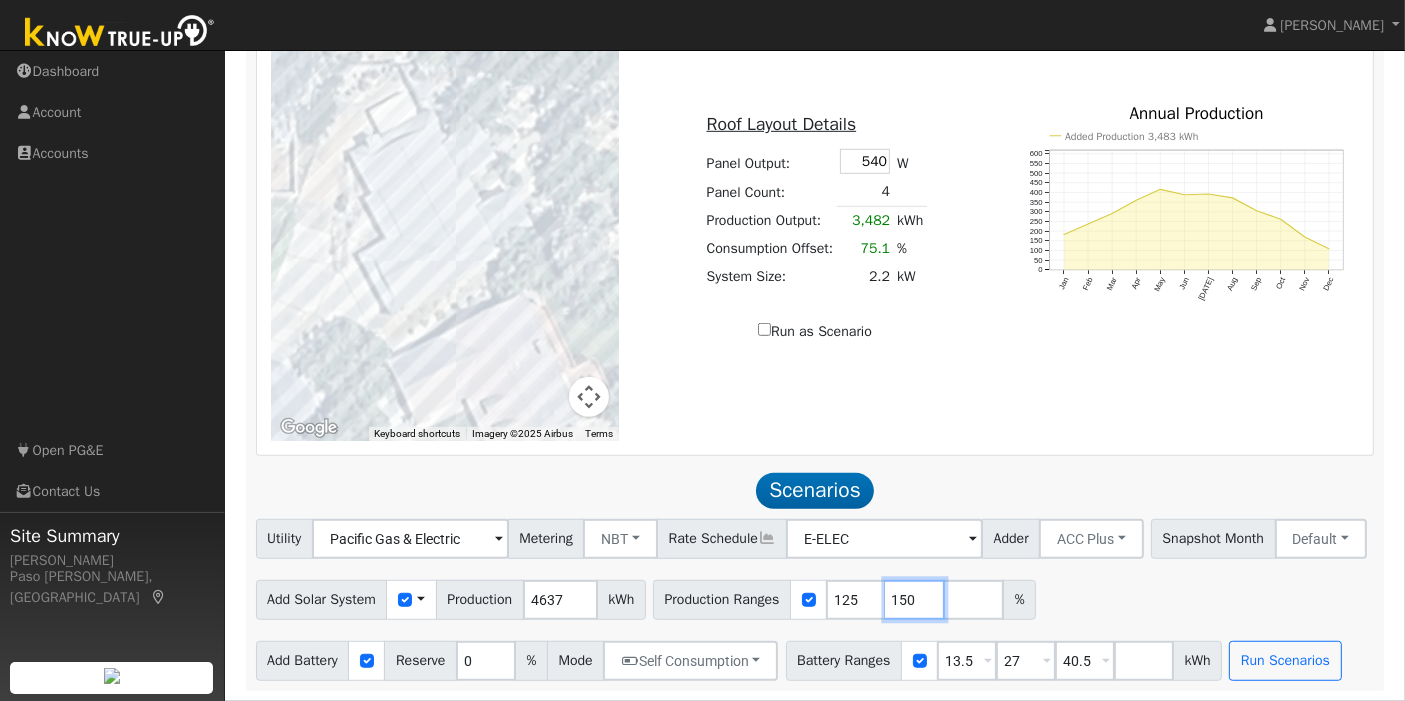 type on "150" 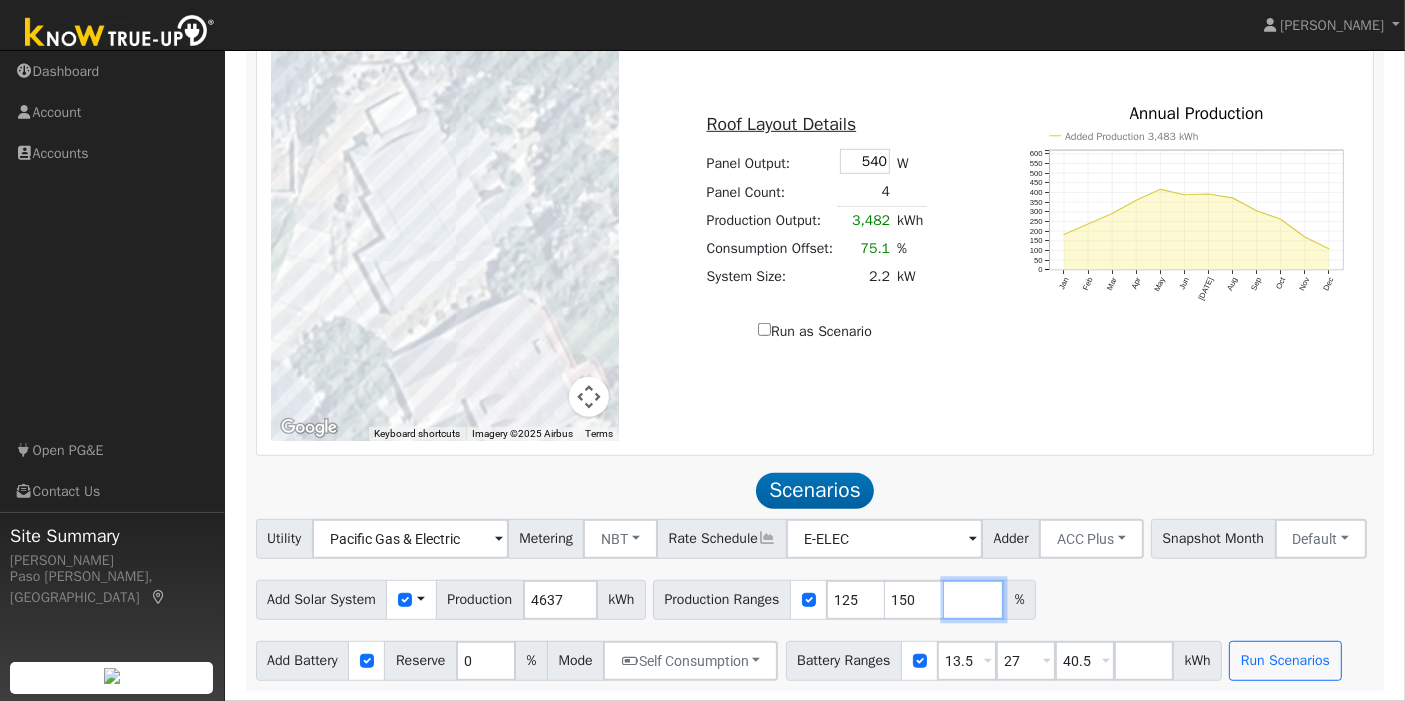 click at bounding box center [974, 600] 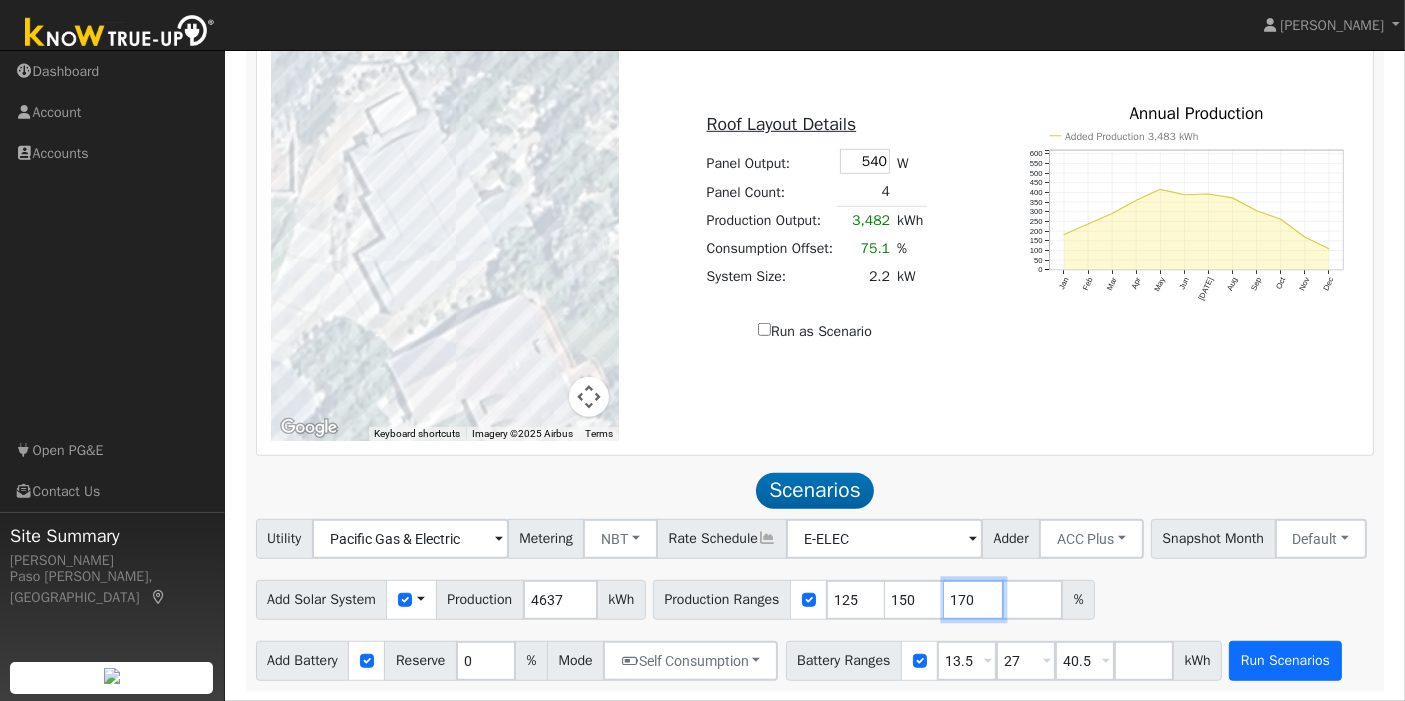 type on "170" 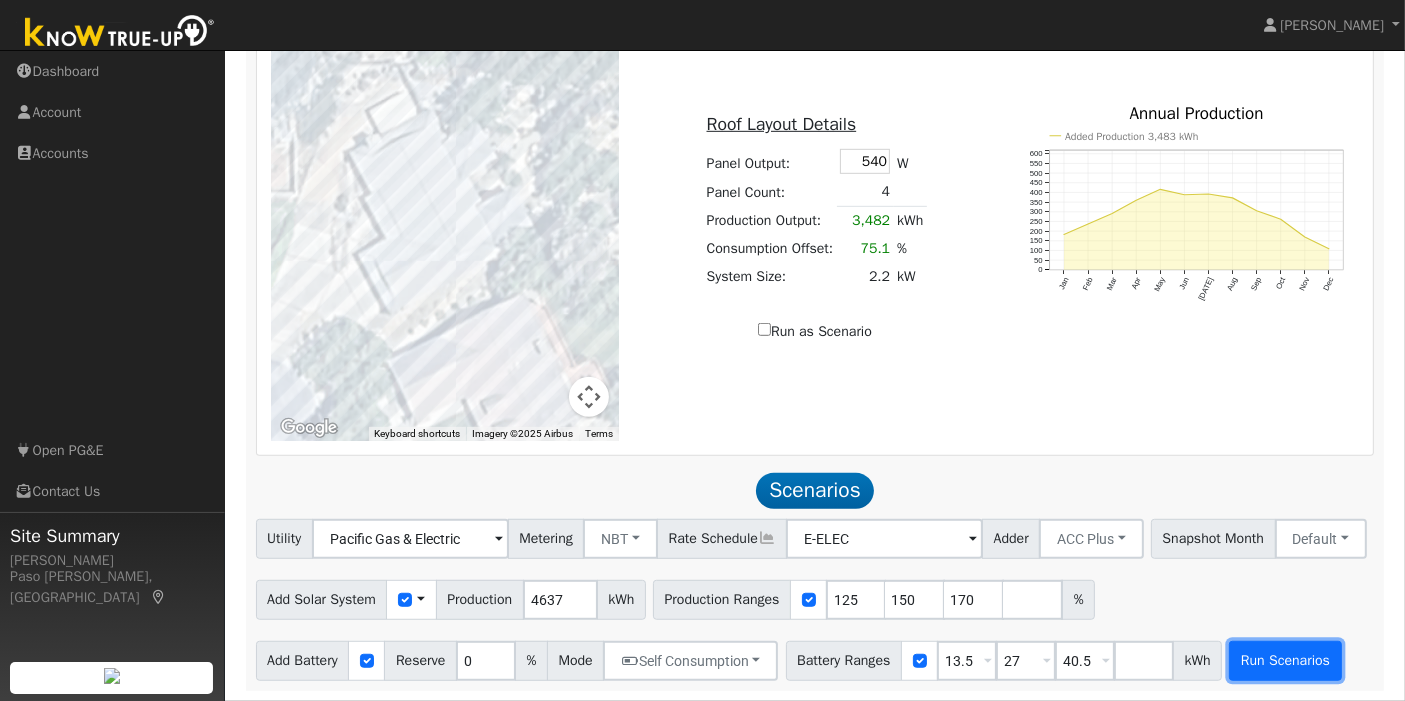 click on "Run Scenarios" at bounding box center (1285, 661) 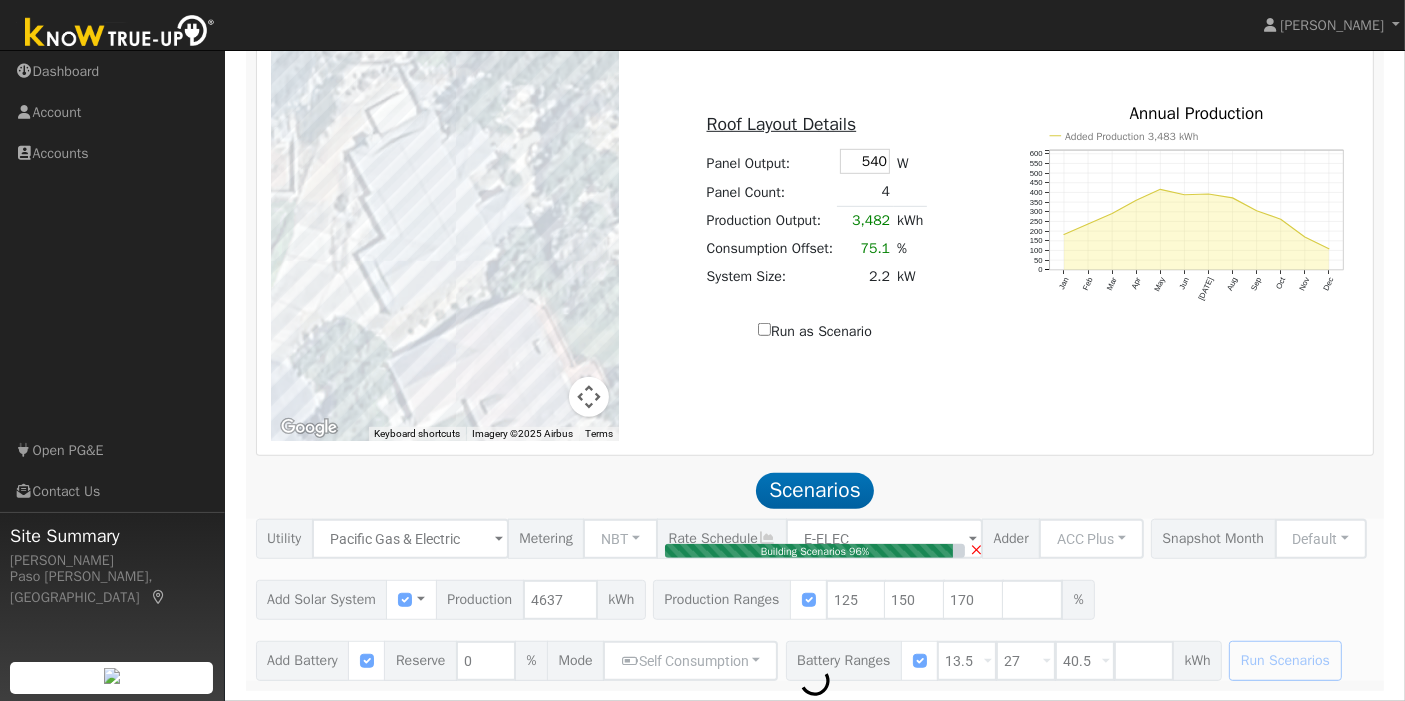 type on "5.3" 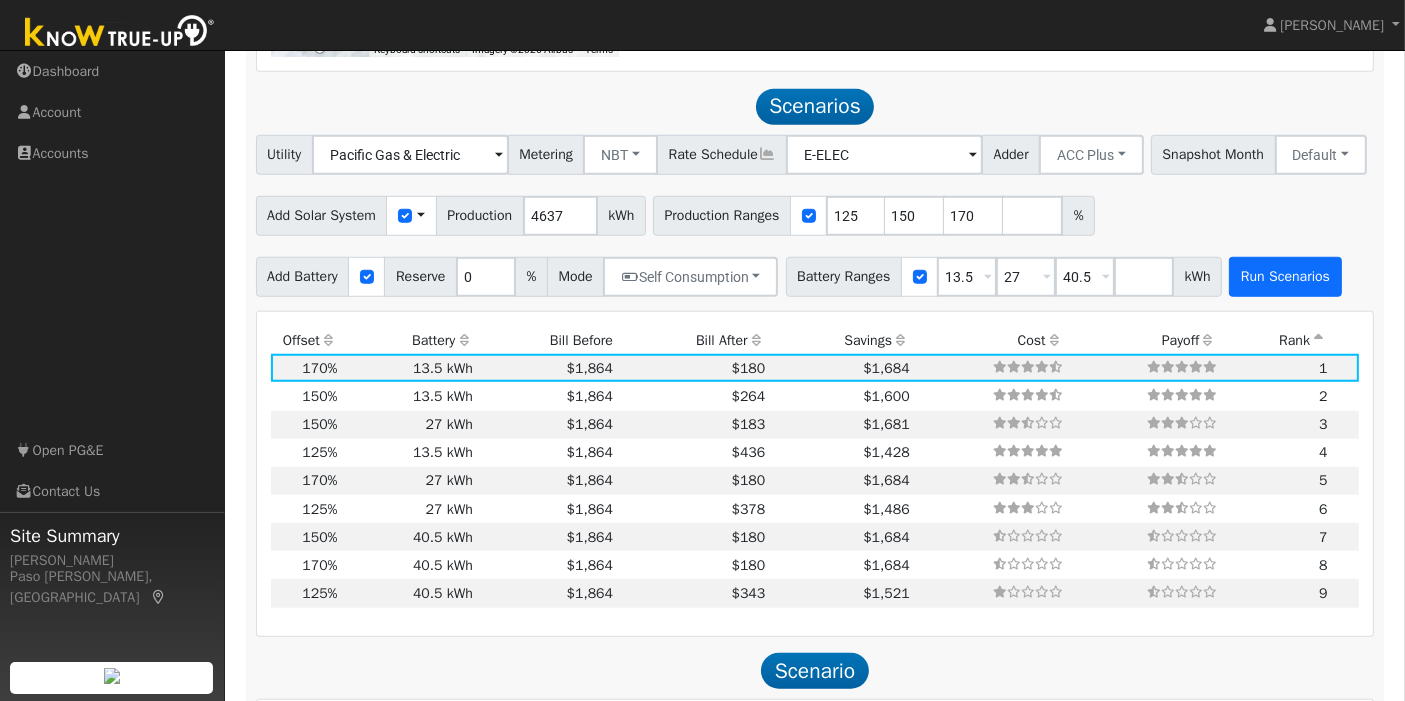 scroll, scrollTop: 1577, scrollLeft: 0, axis: vertical 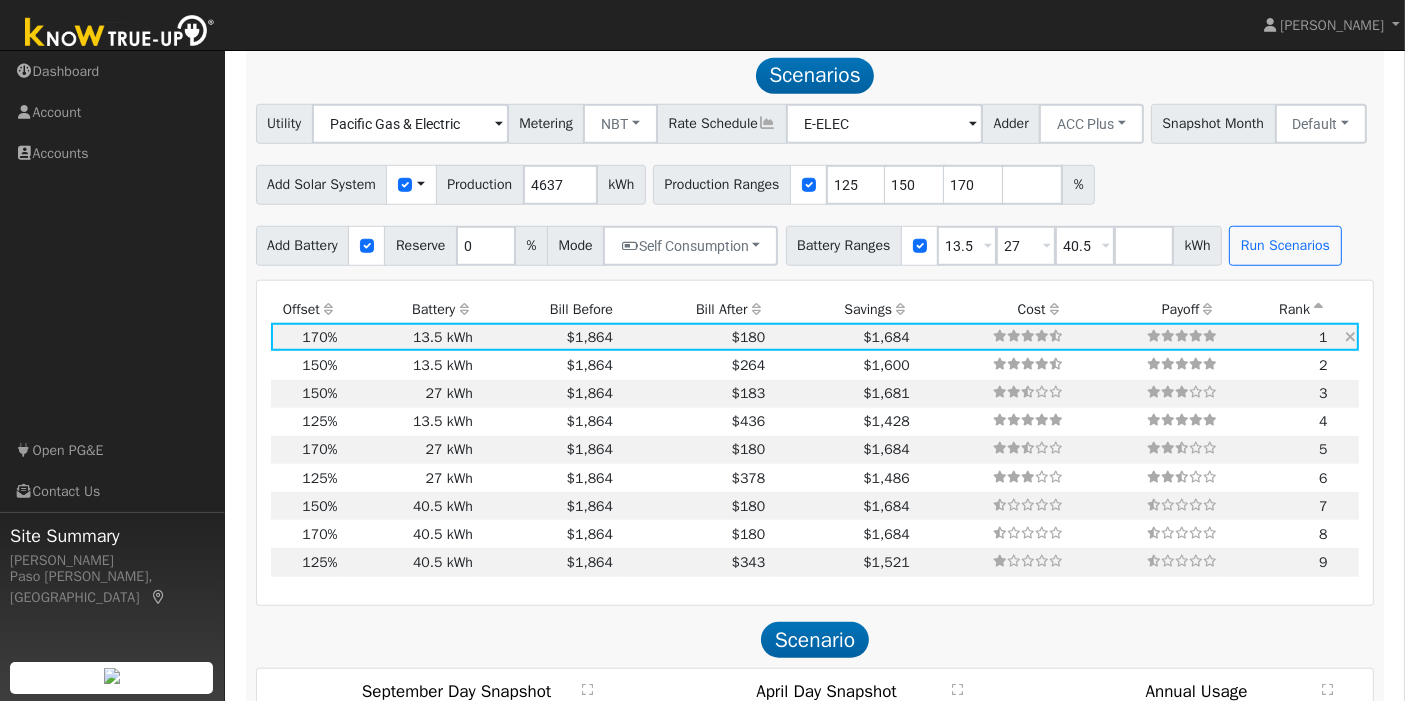 click on "$1,684" at bounding box center [841, 337] 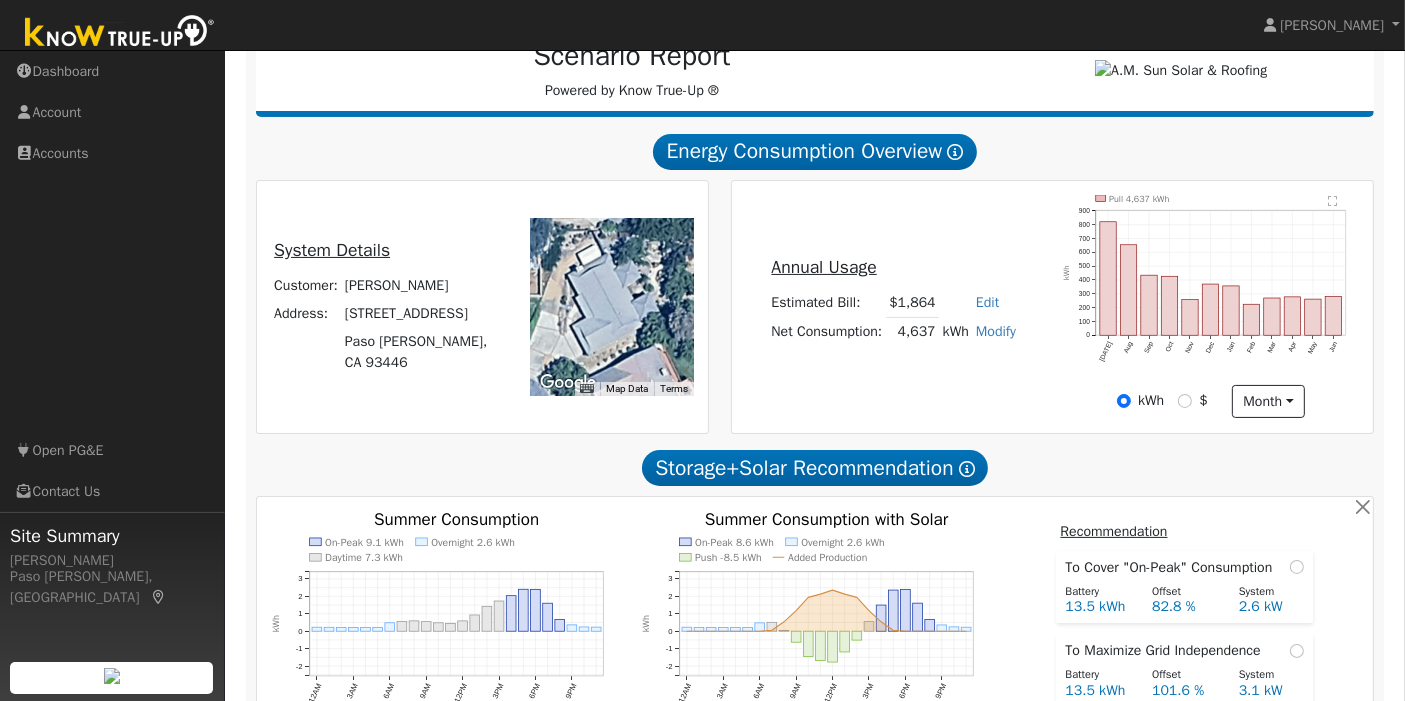 scroll, scrollTop: 0, scrollLeft: 0, axis: both 